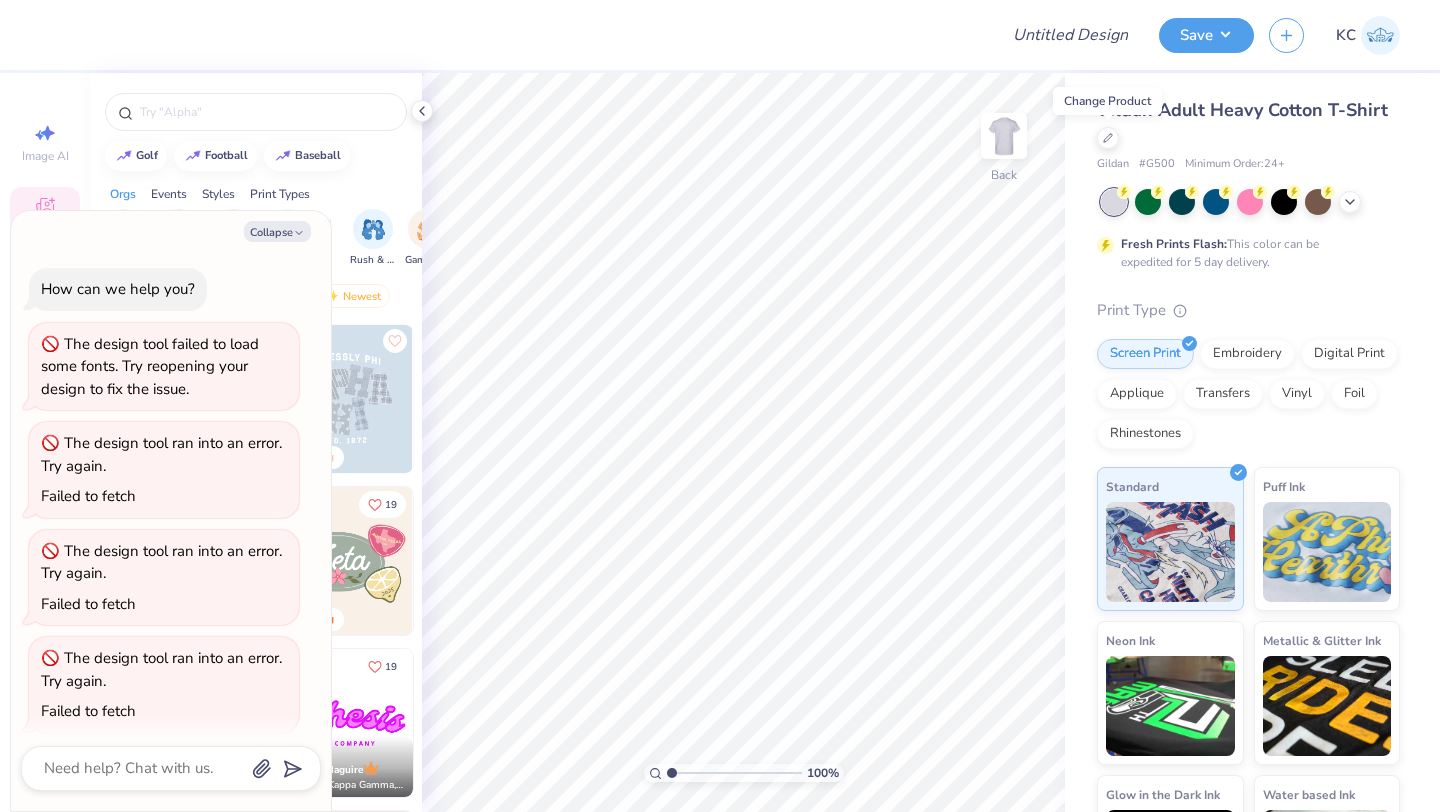 scroll, scrollTop: 0, scrollLeft: 0, axis: both 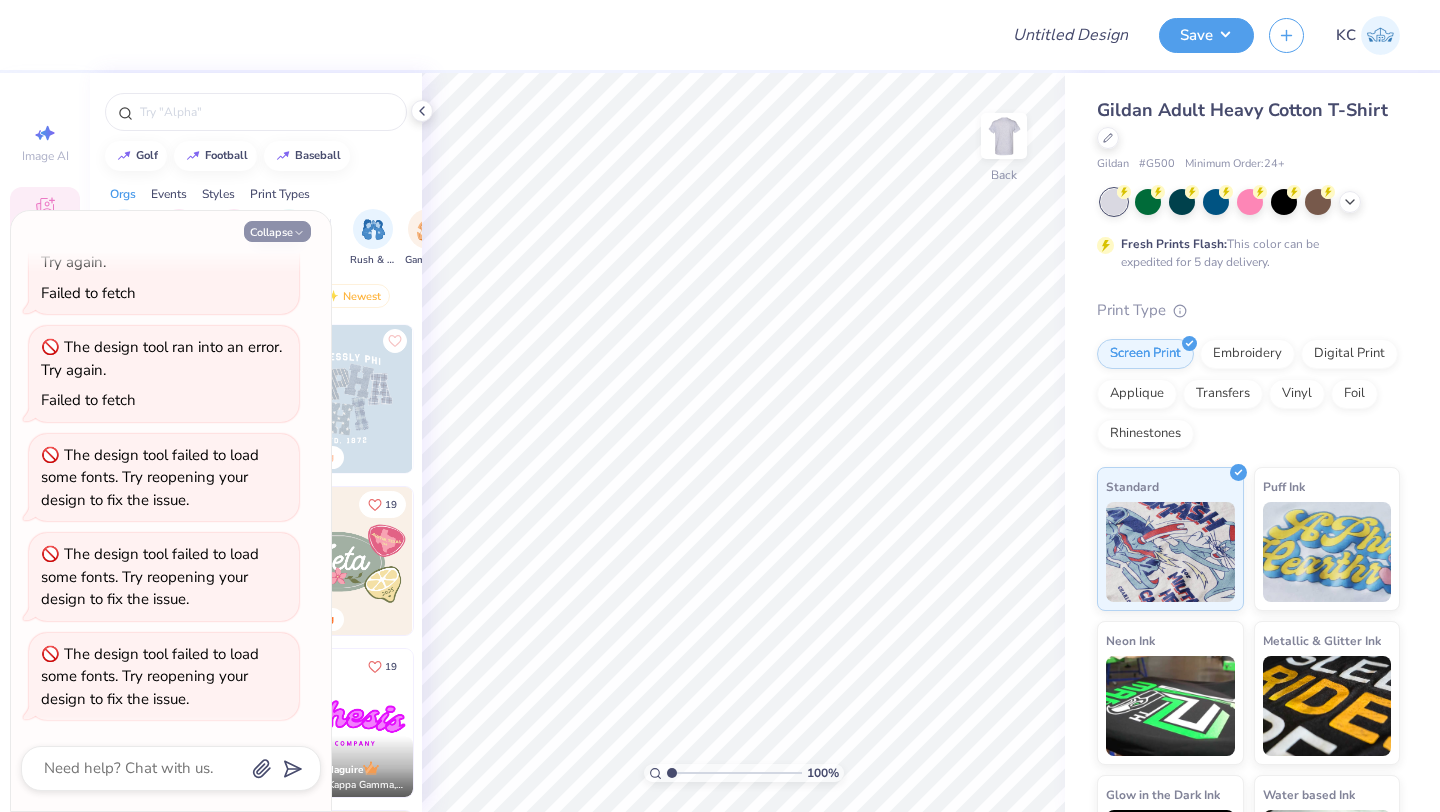 click on "Collapse" at bounding box center (277, 231) 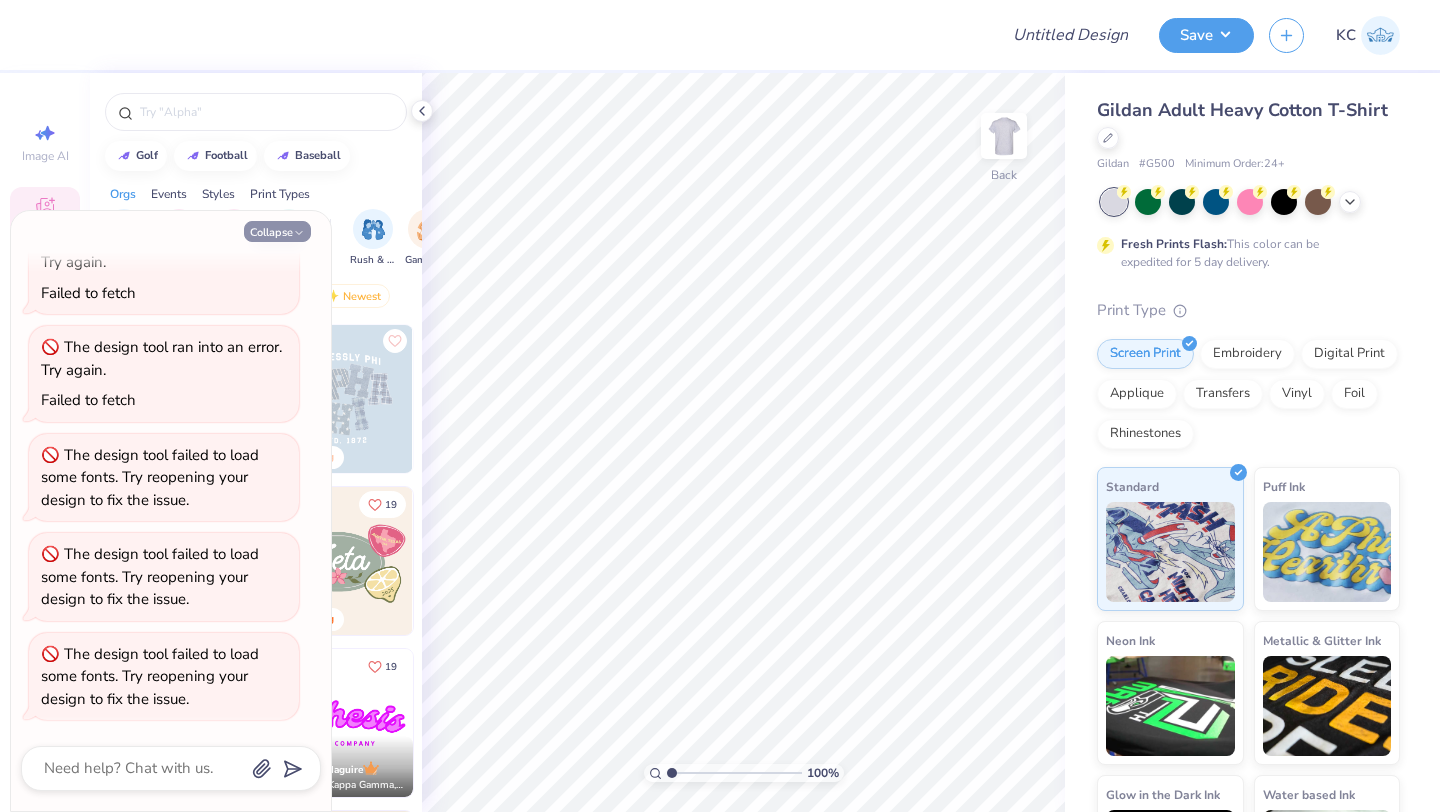 type on "x" 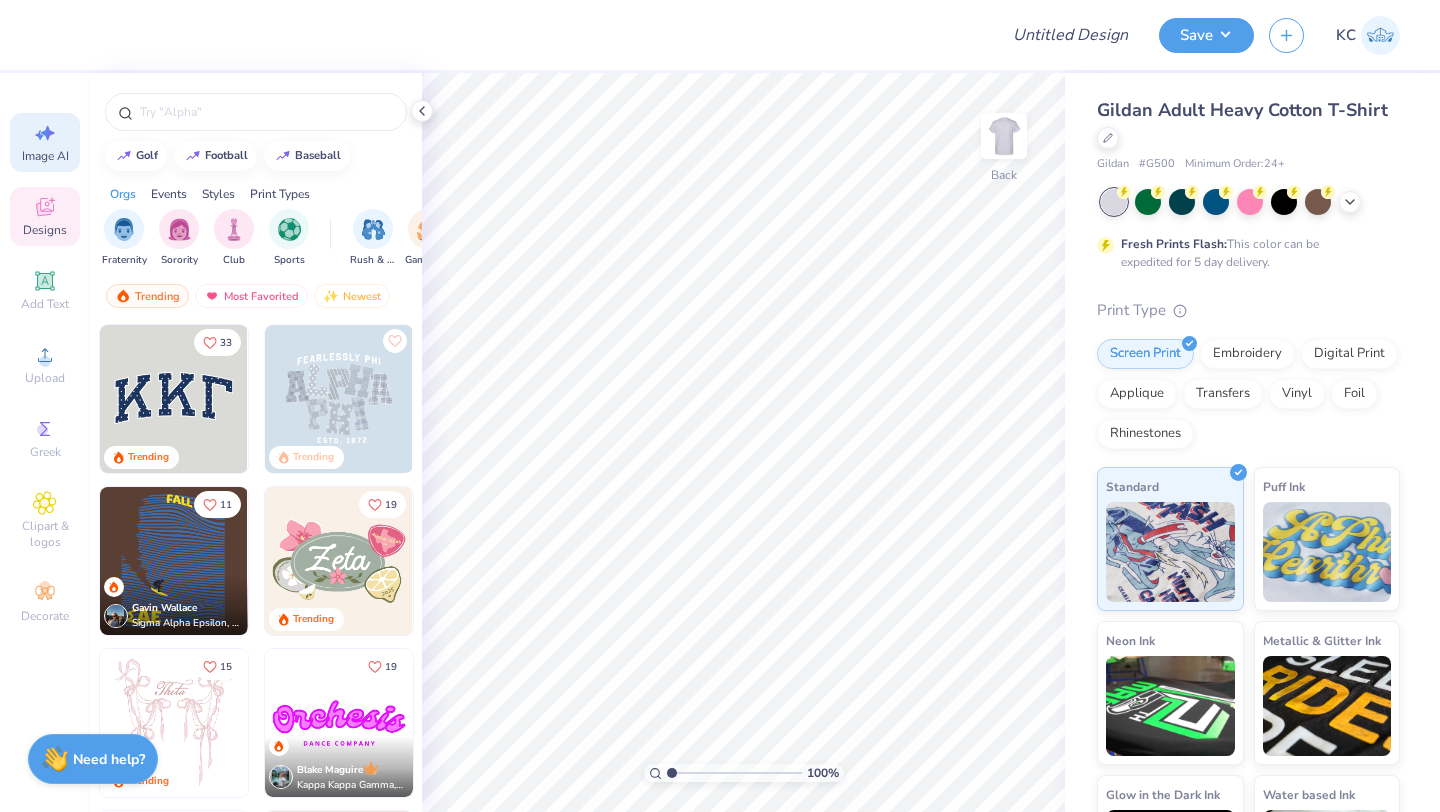 click on "Image AI" at bounding box center [45, 142] 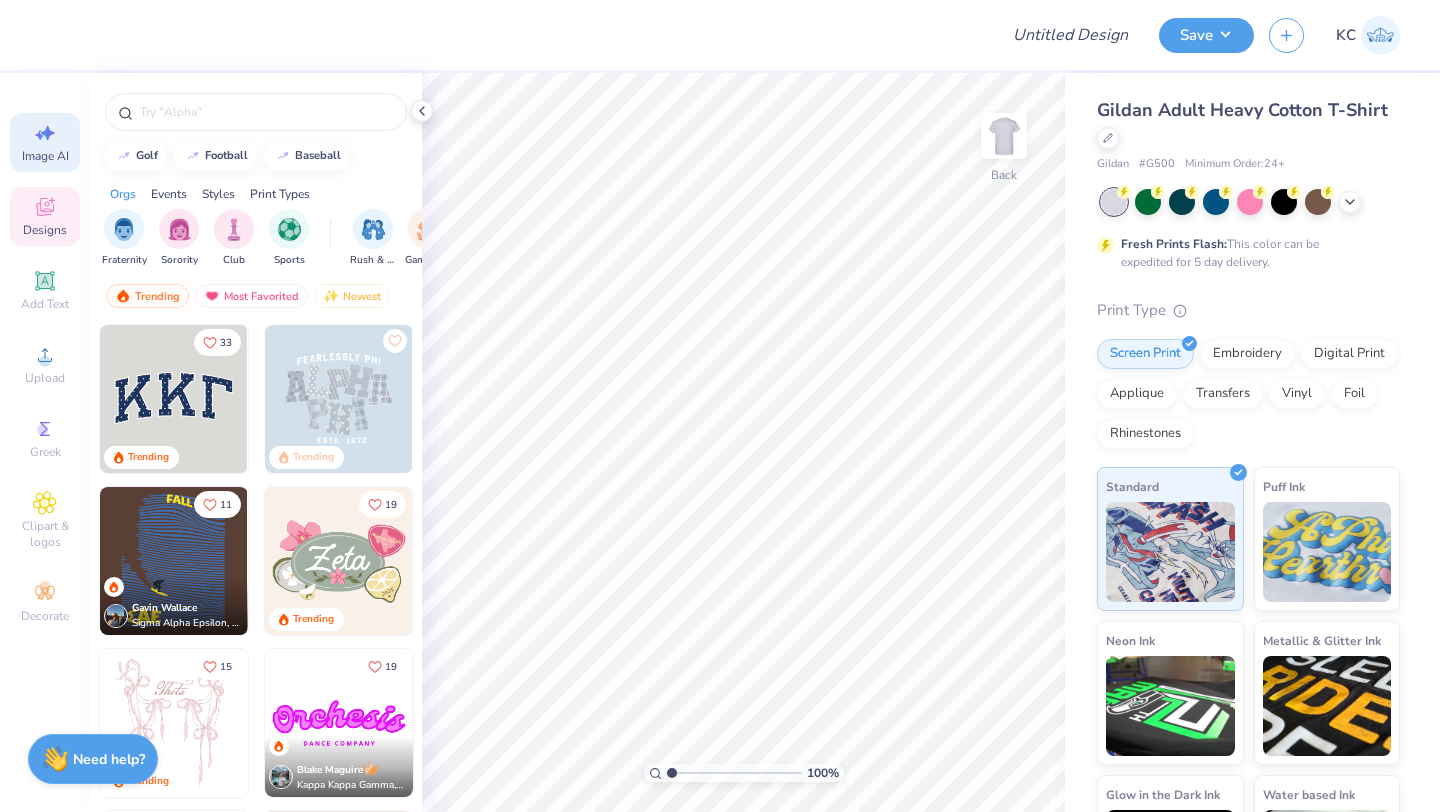 select on "4" 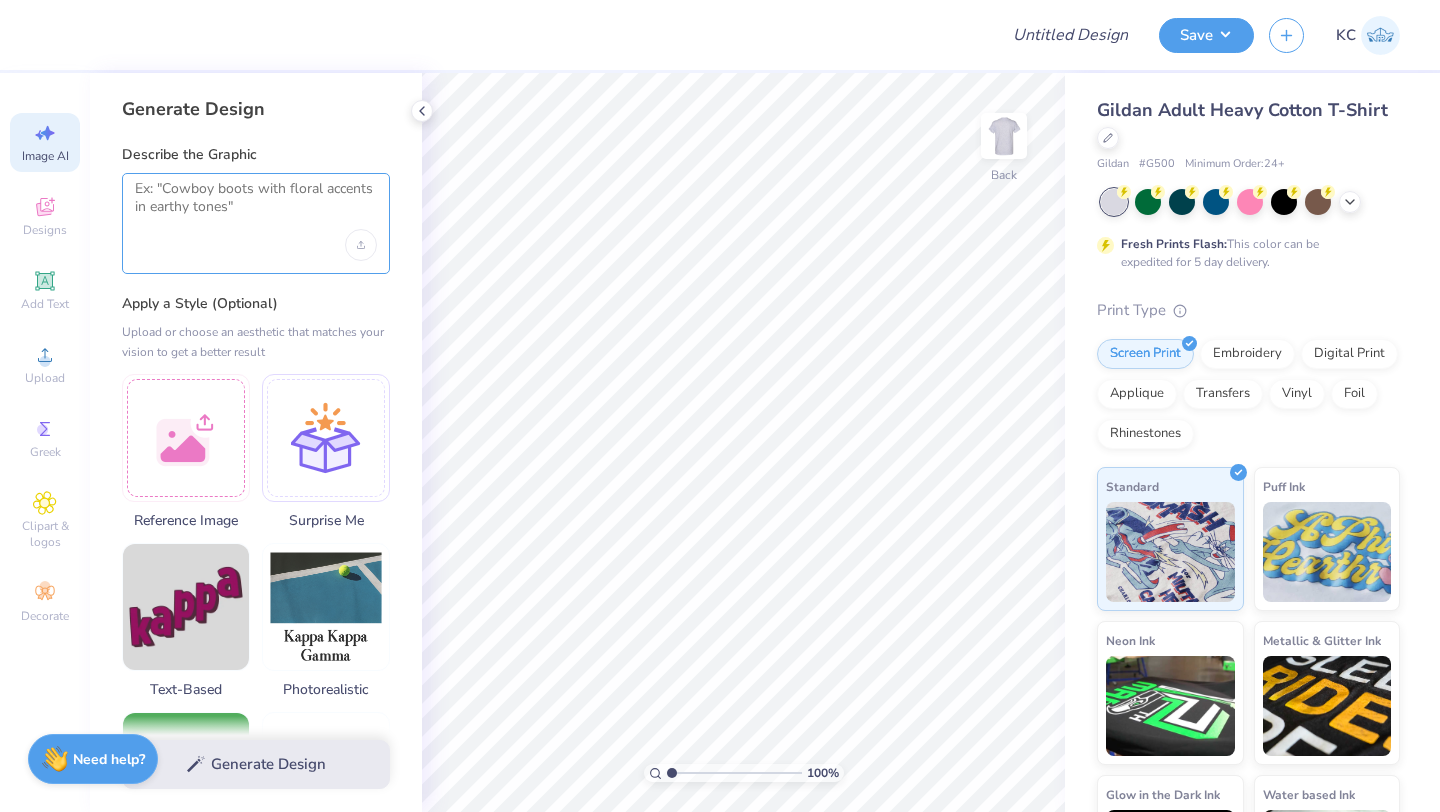 click at bounding box center (256, 205) 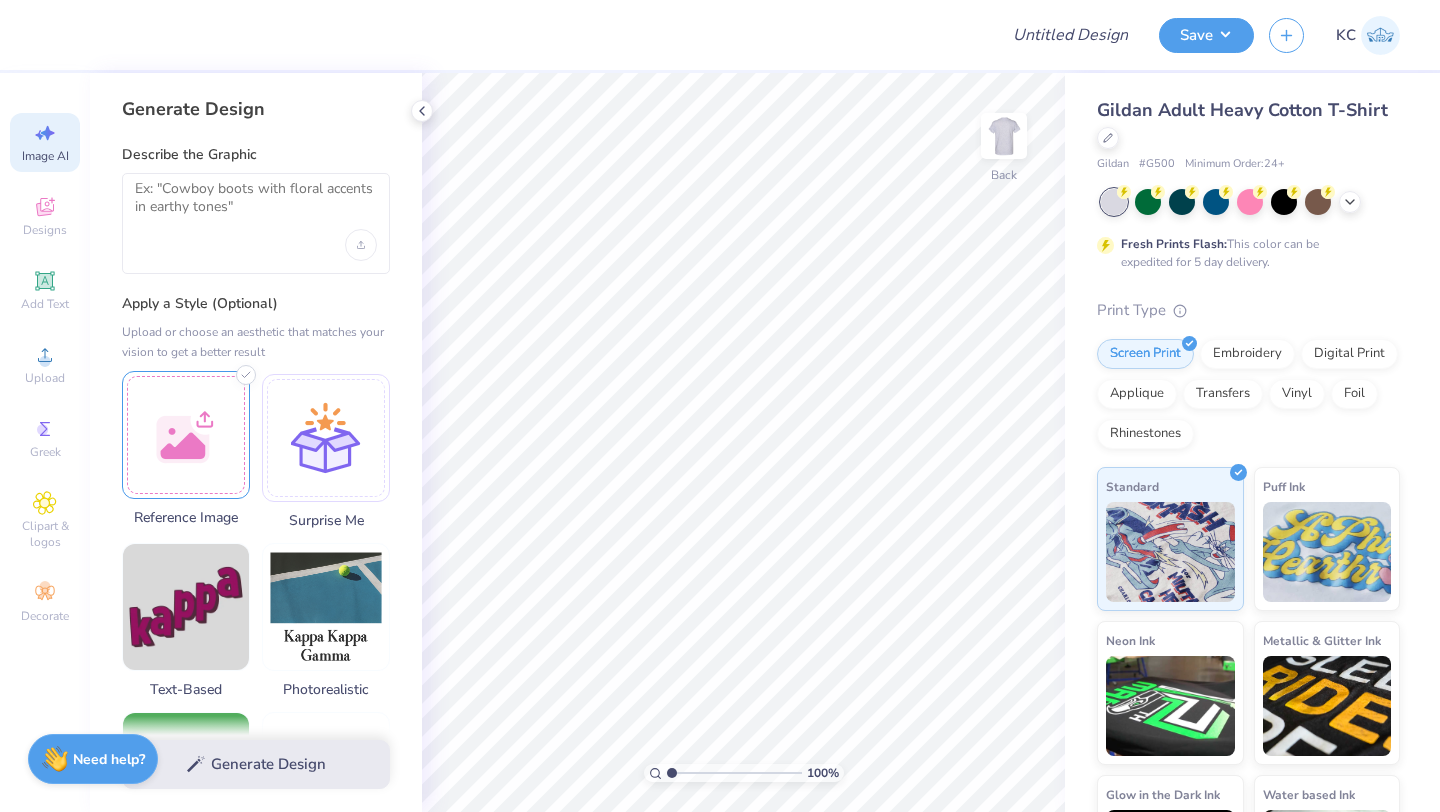 click at bounding box center (186, 435) 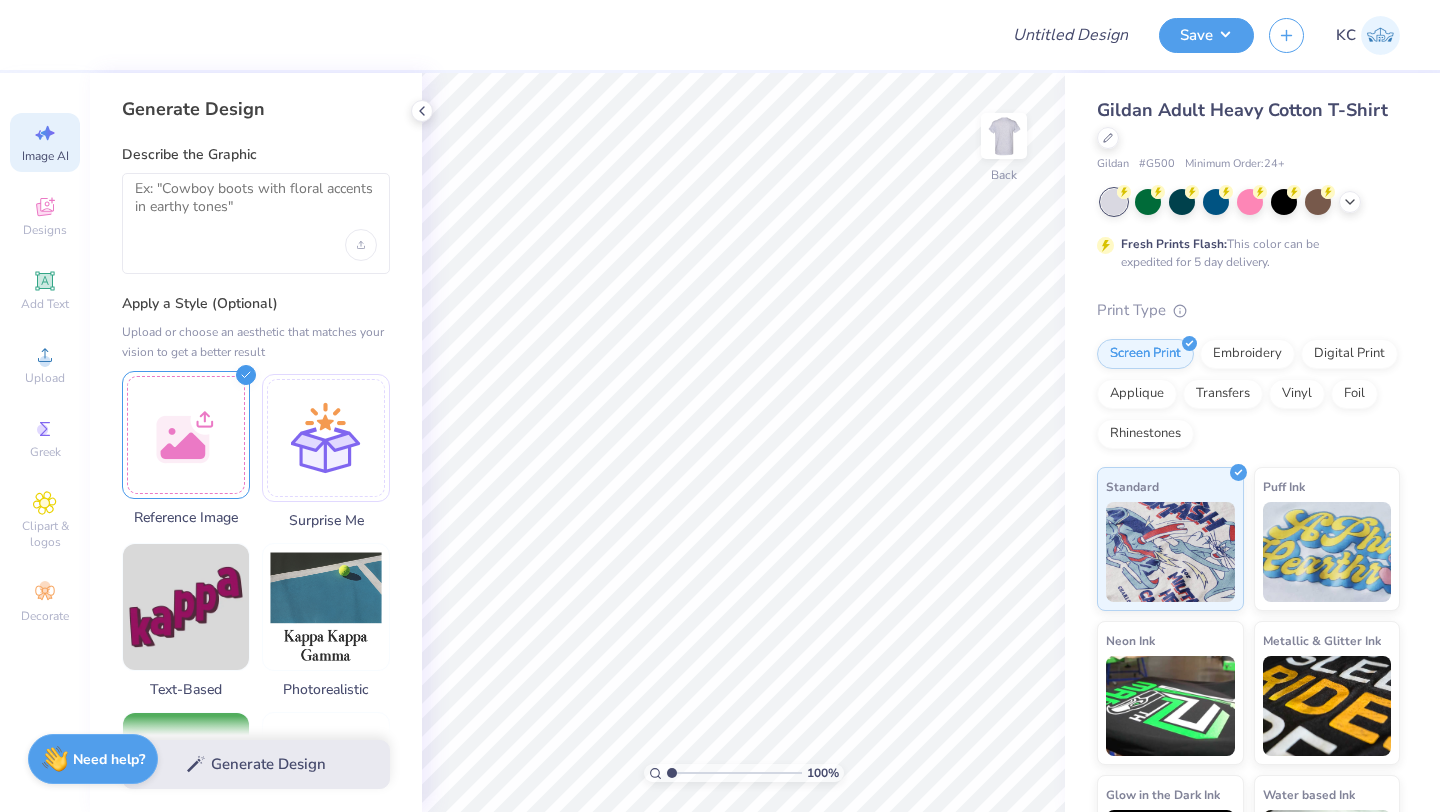 click at bounding box center (186, 435) 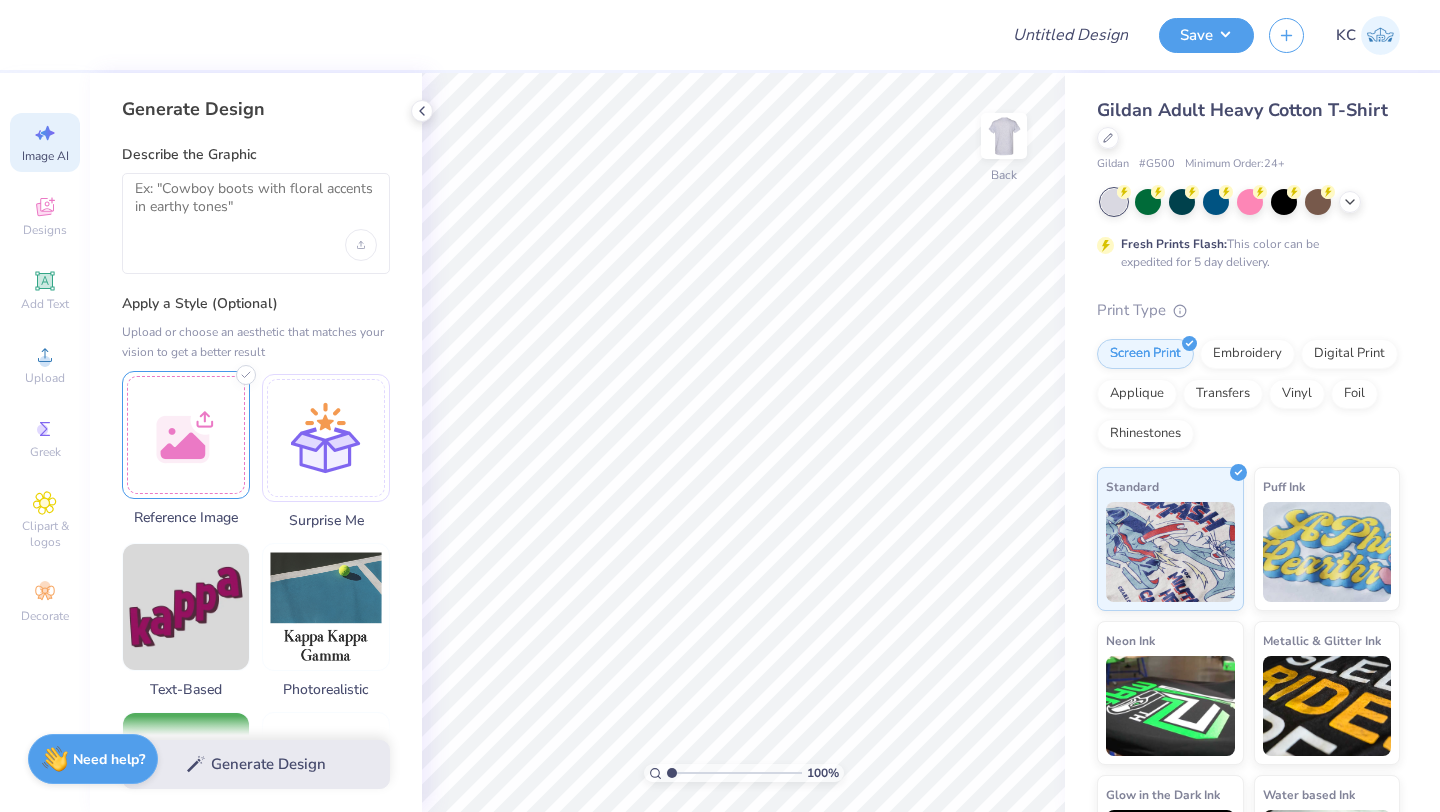 click at bounding box center (186, 435) 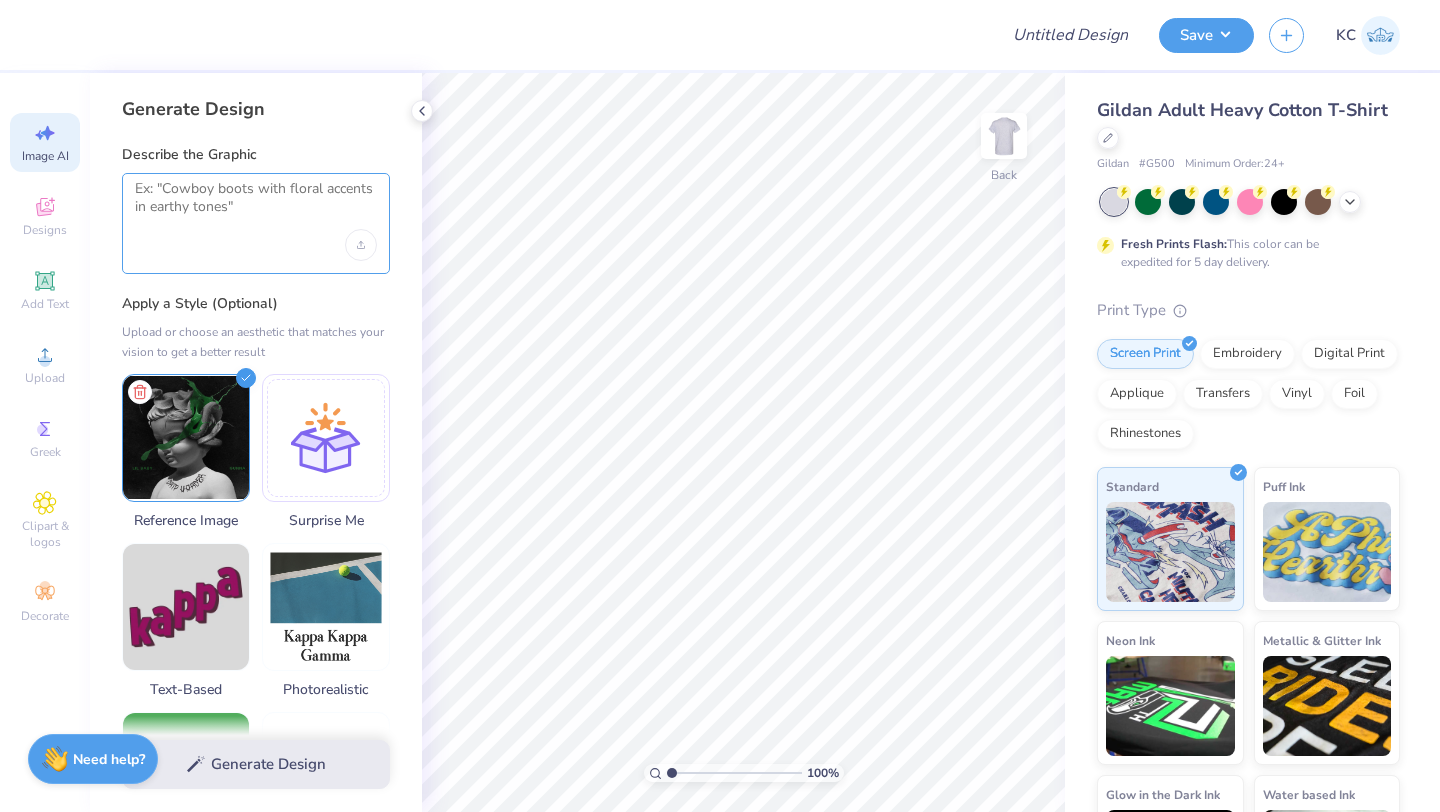click at bounding box center [256, 205] 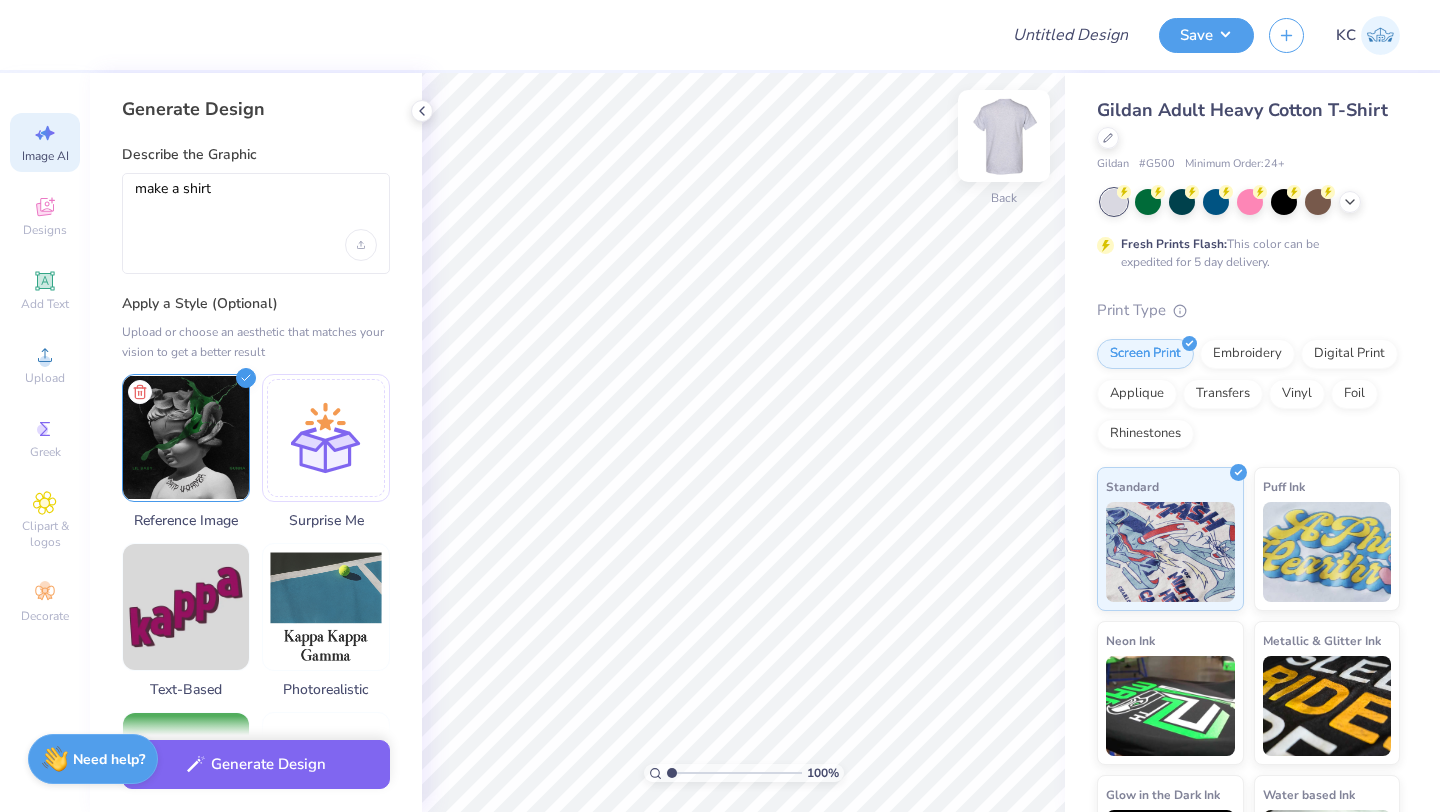 click at bounding box center (1004, 136) 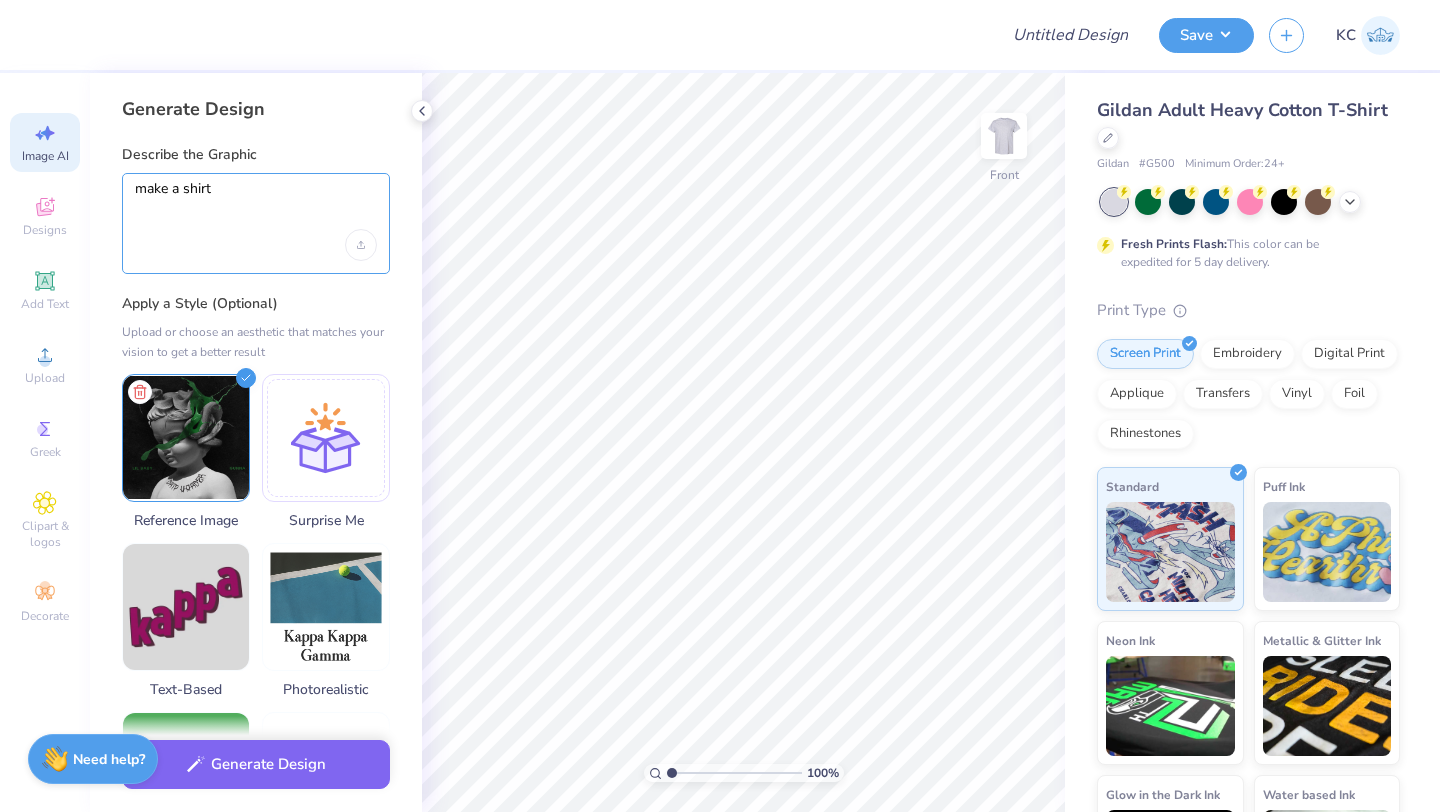 click on "make a shirt" at bounding box center (256, 205) 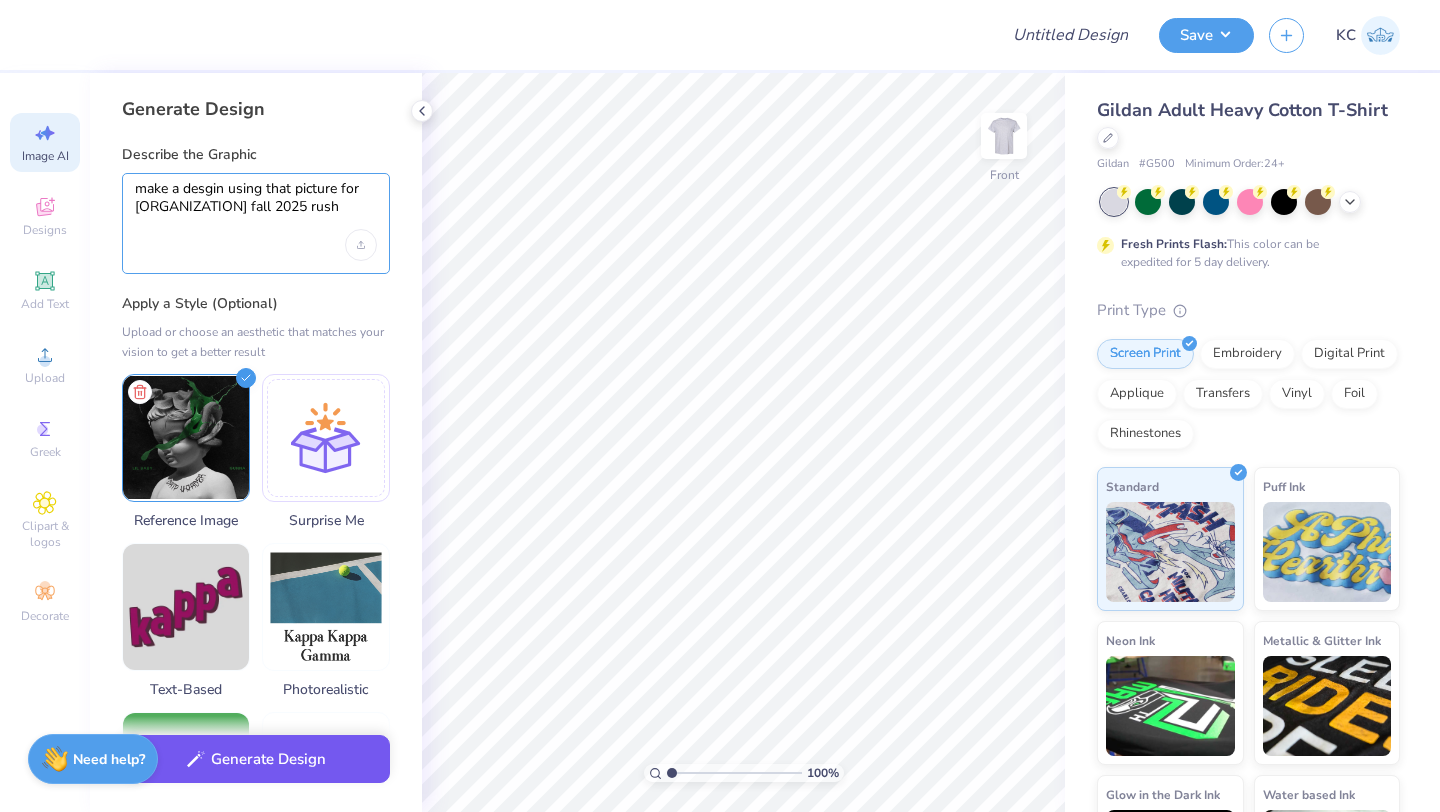 type on "make a desgin using that picture for [ORGANIZATION] fall [YEAR] rush" 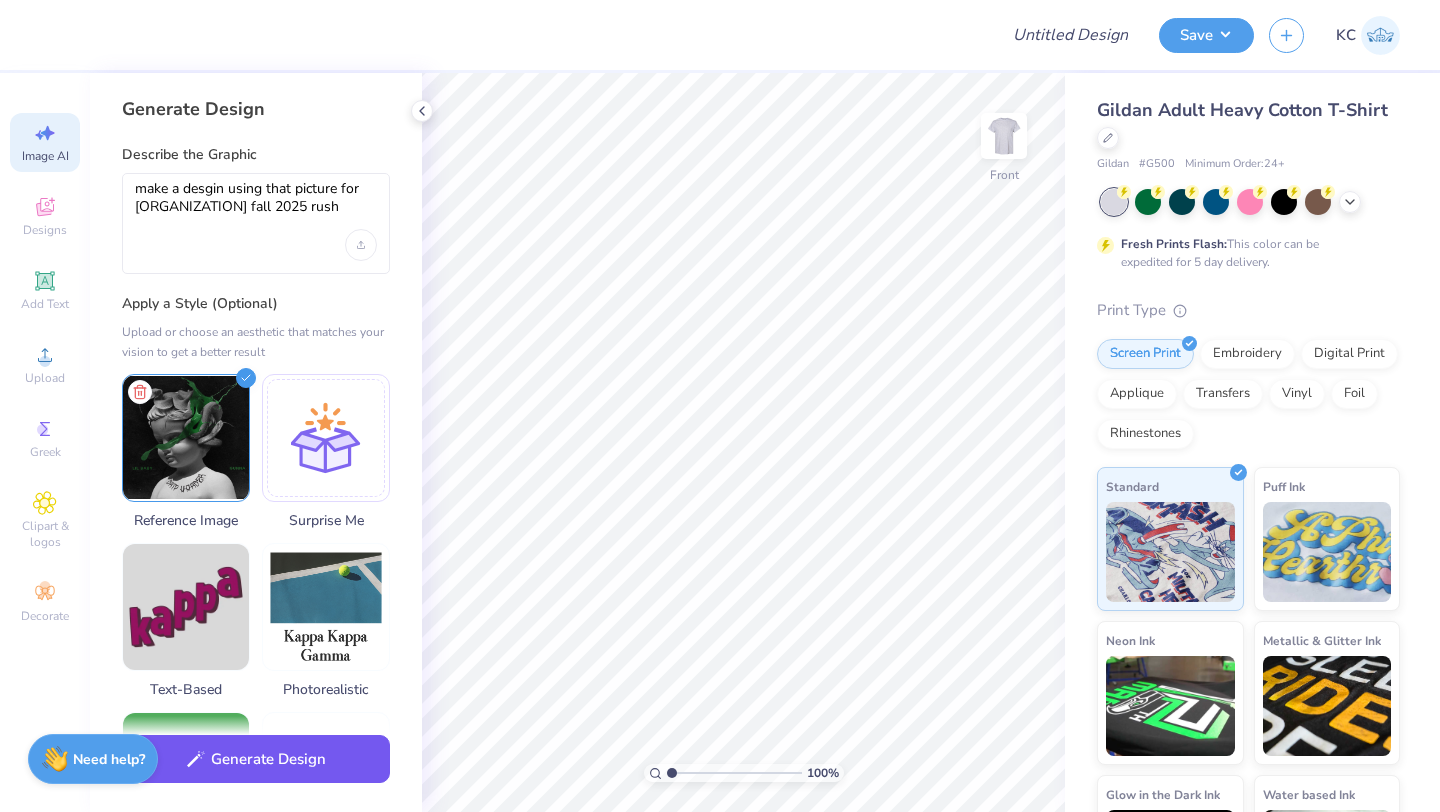 click on "Generate Design" at bounding box center [256, 759] 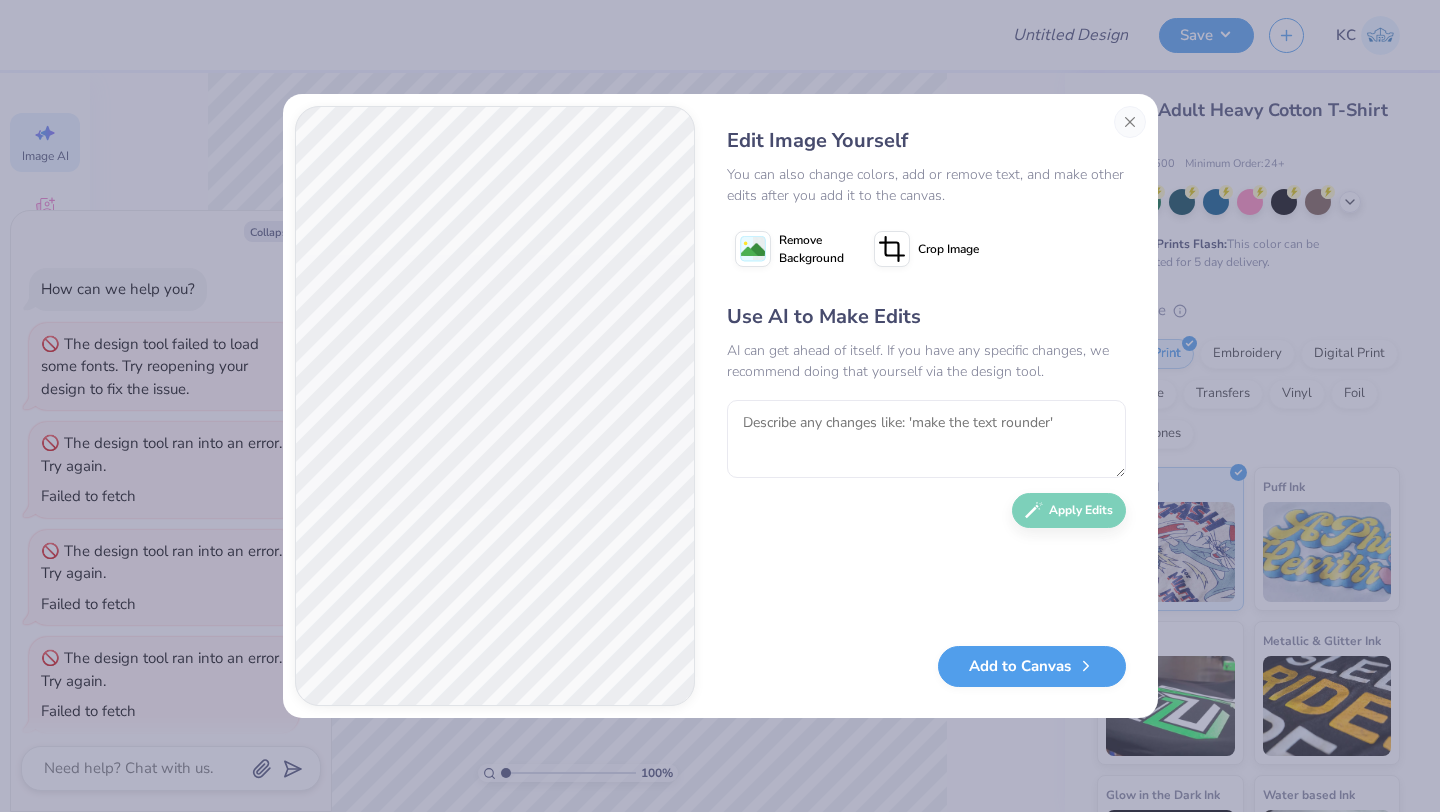 scroll, scrollTop: 418, scrollLeft: 0, axis: vertical 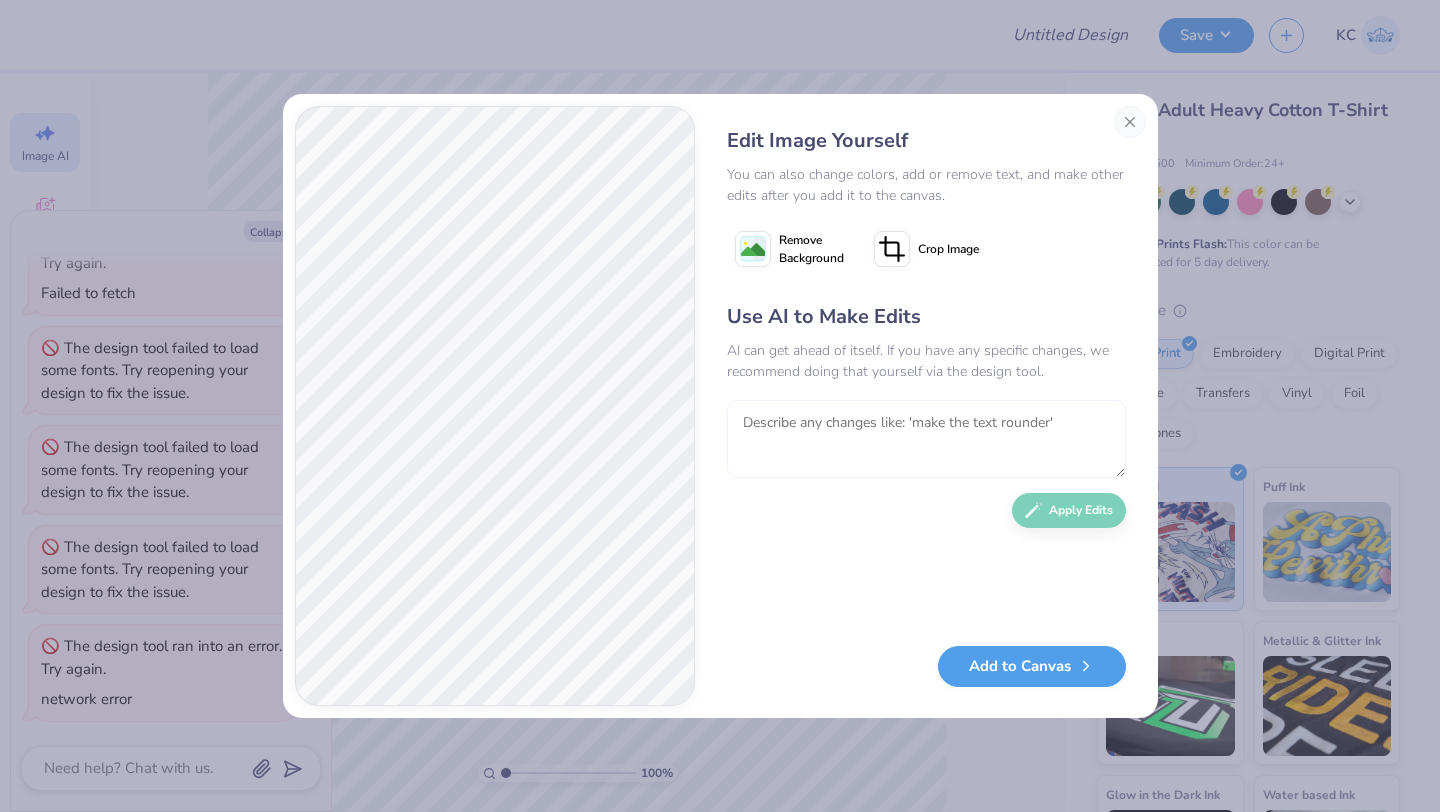 drag, startPoint x: 1022, startPoint y: 459, endPoint x: 1021, endPoint y: 483, distance: 24.020824 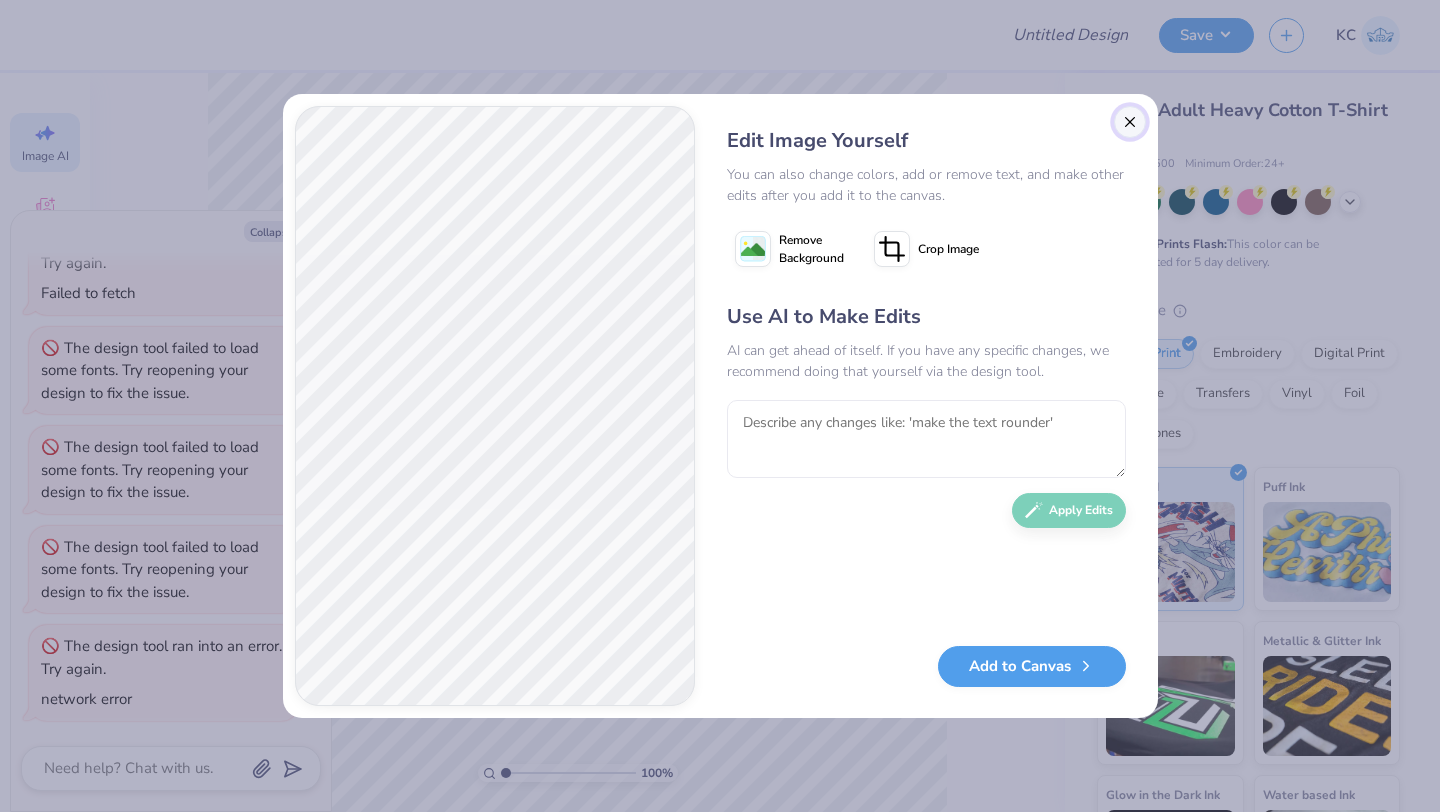 click at bounding box center (1130, 122) 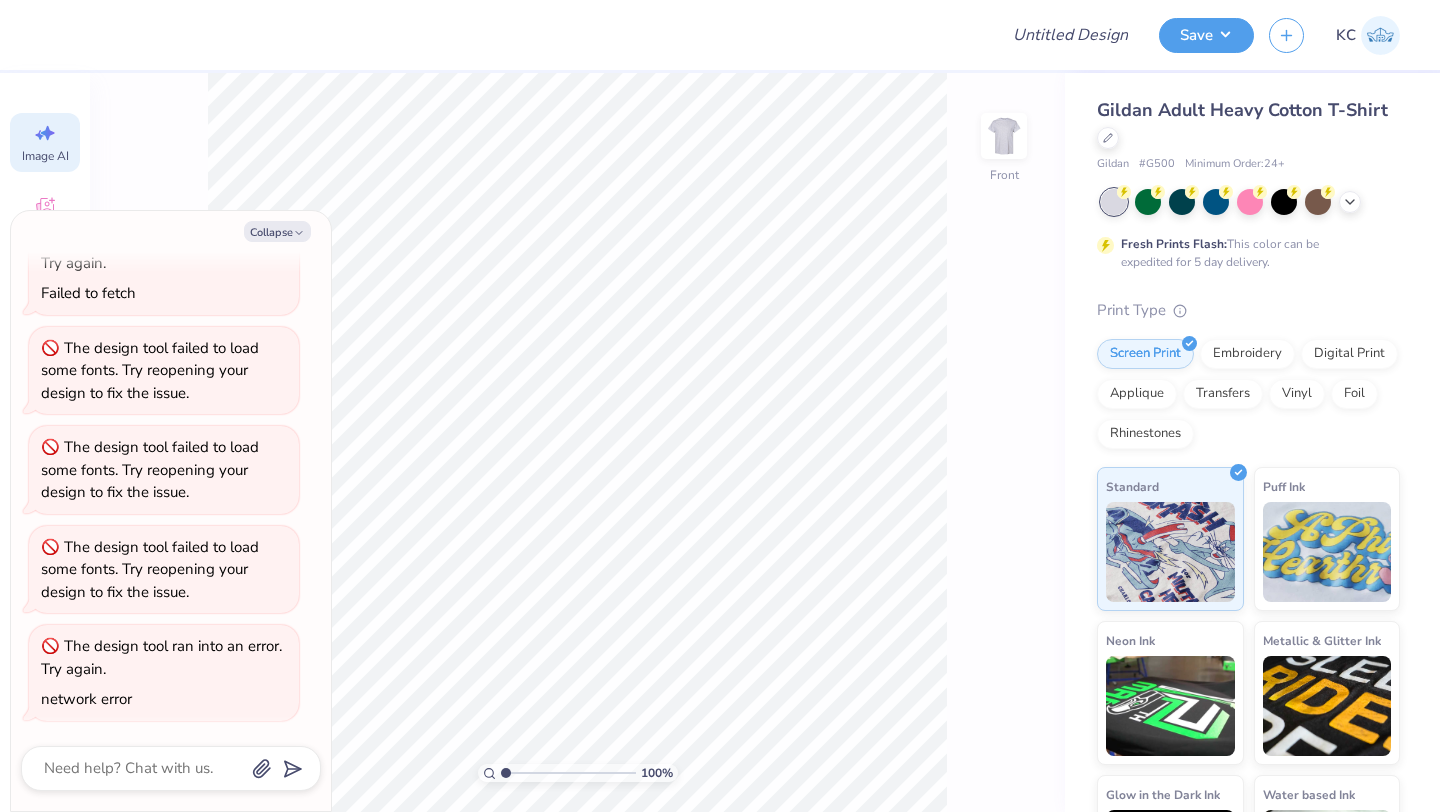 scroll, scrollTop: 0, scrollLeft: 45, axis: horizontal 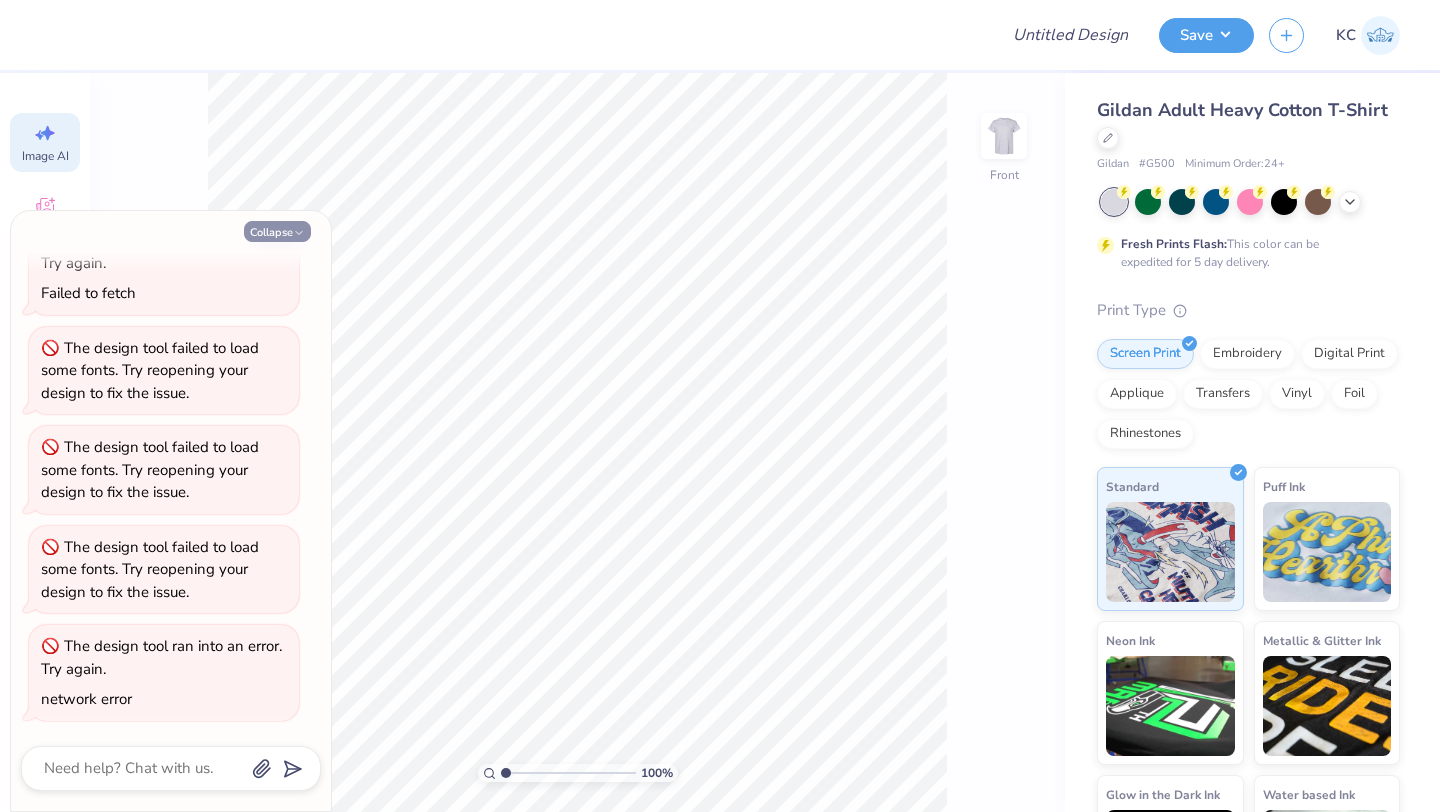 click on "Collapse" at bounding box center [277, 231] 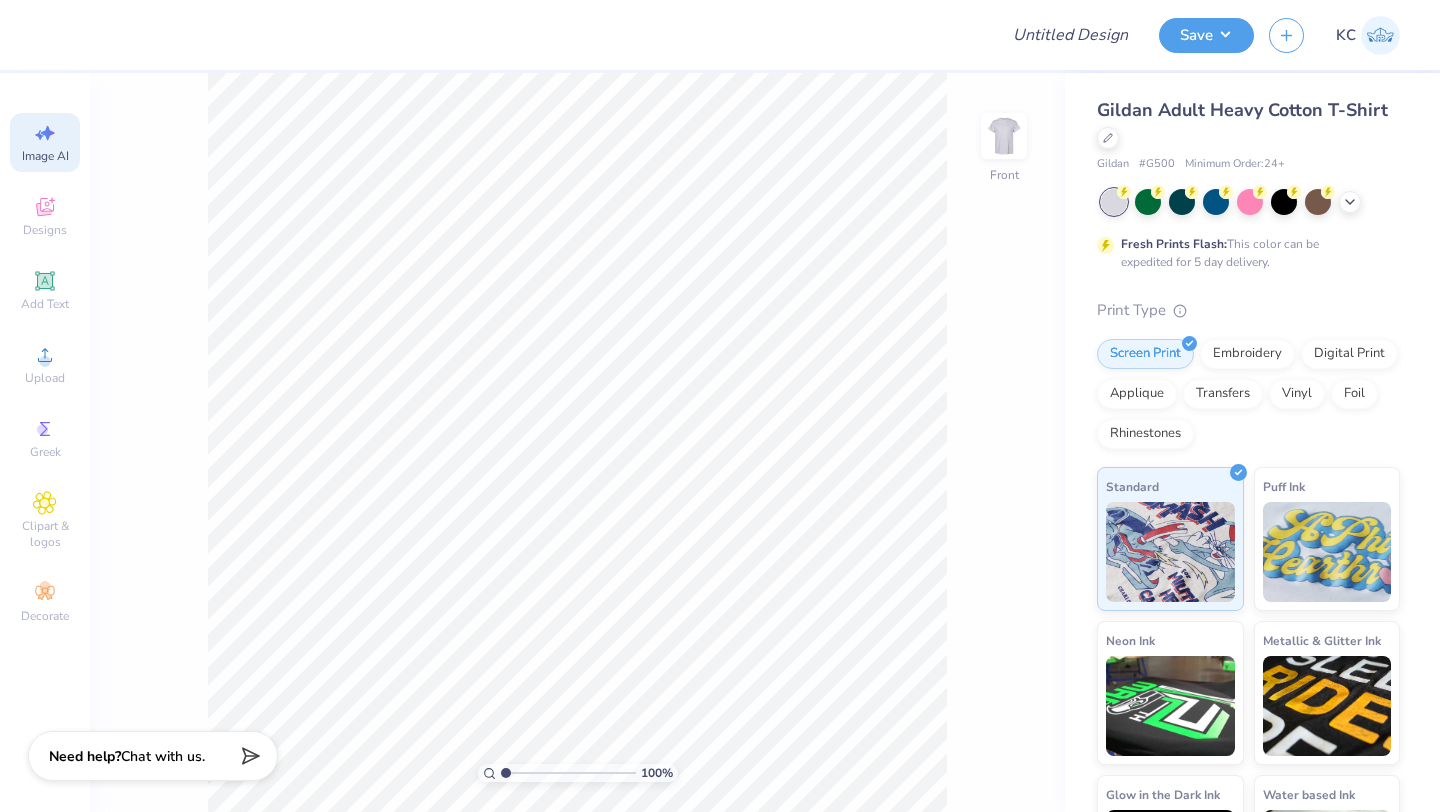 click on "Chat with us." at bounding box center (163, 756) 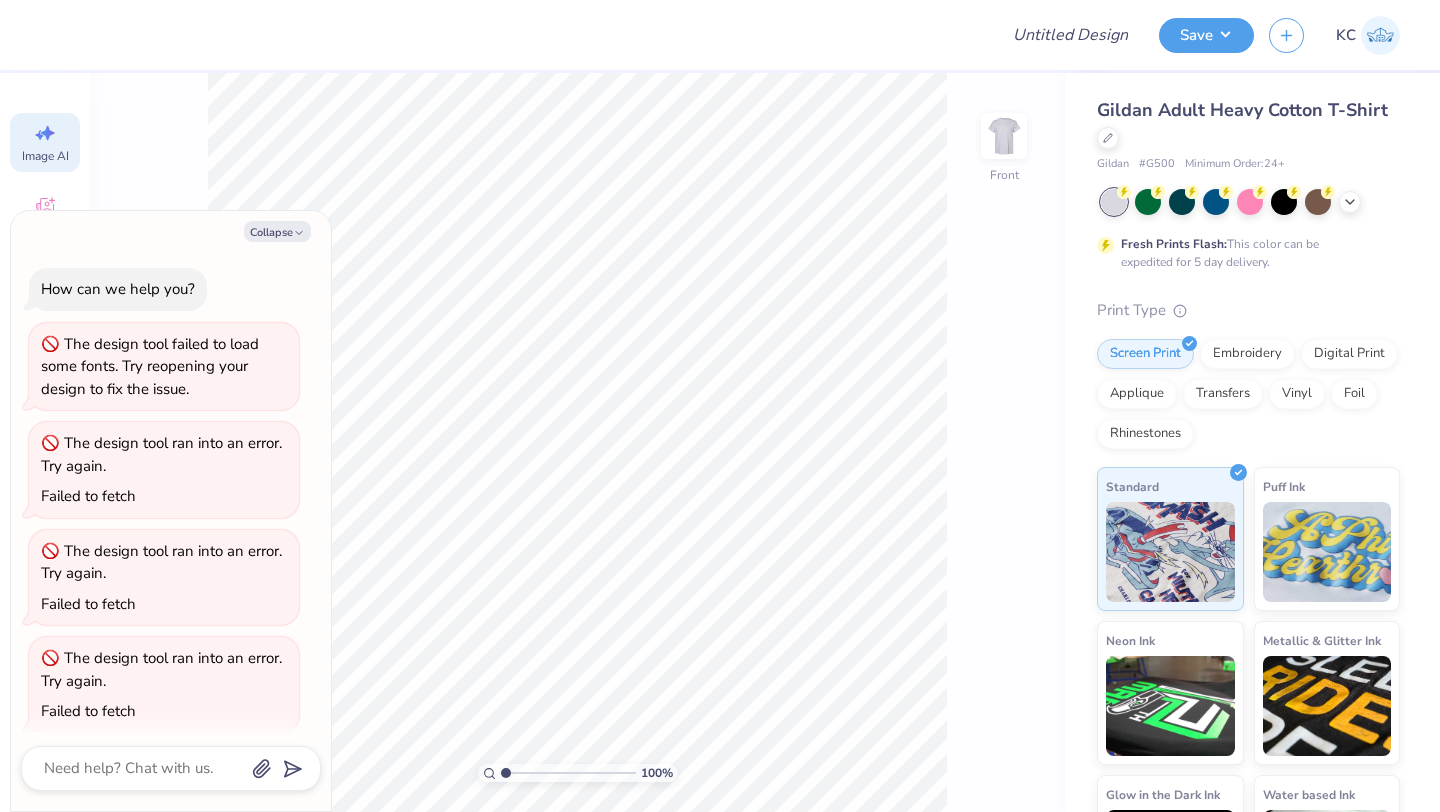 scroll, scrollTop: 418, scrollLeft: 0, axis: vertical 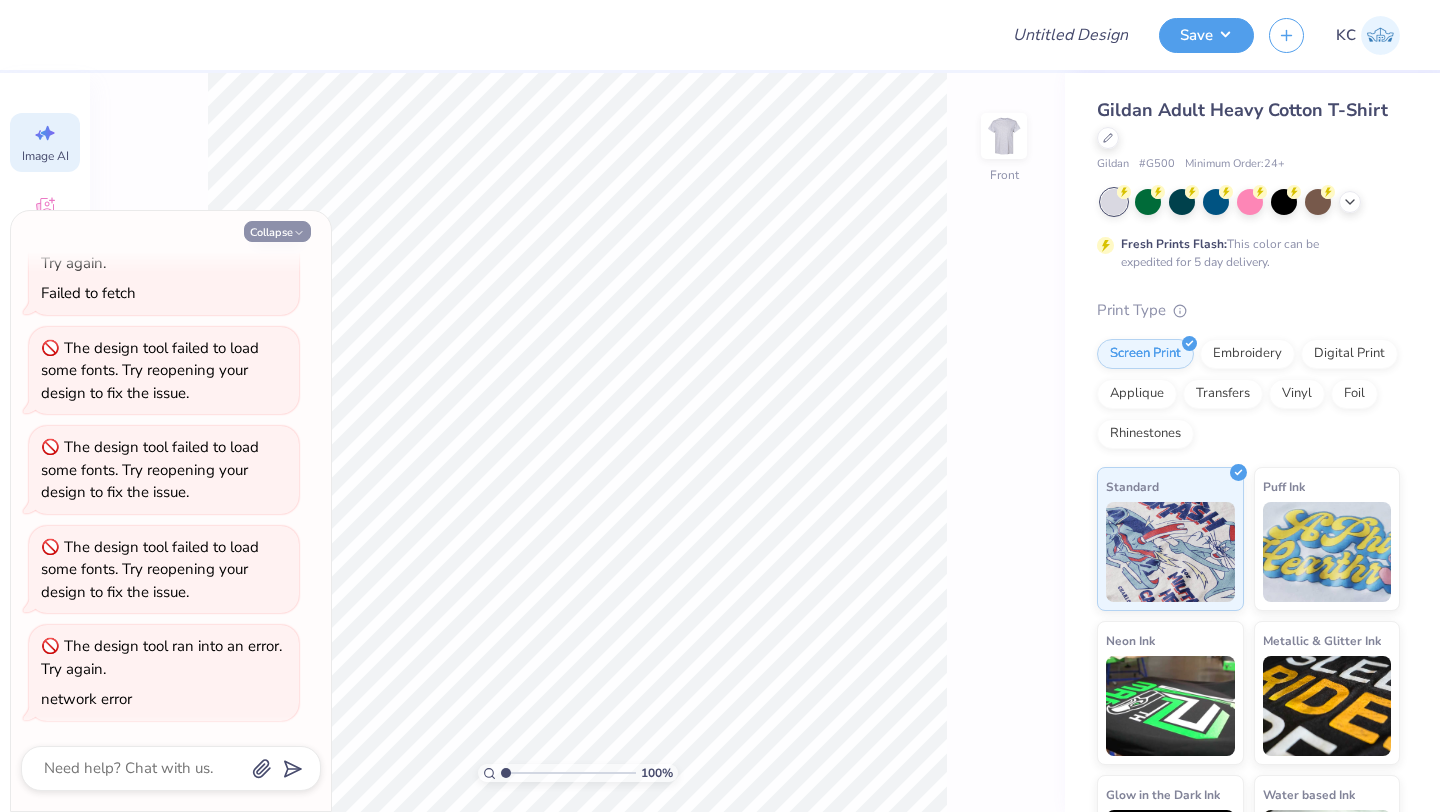 click on "Collapse" at bounding box center (277, 231) 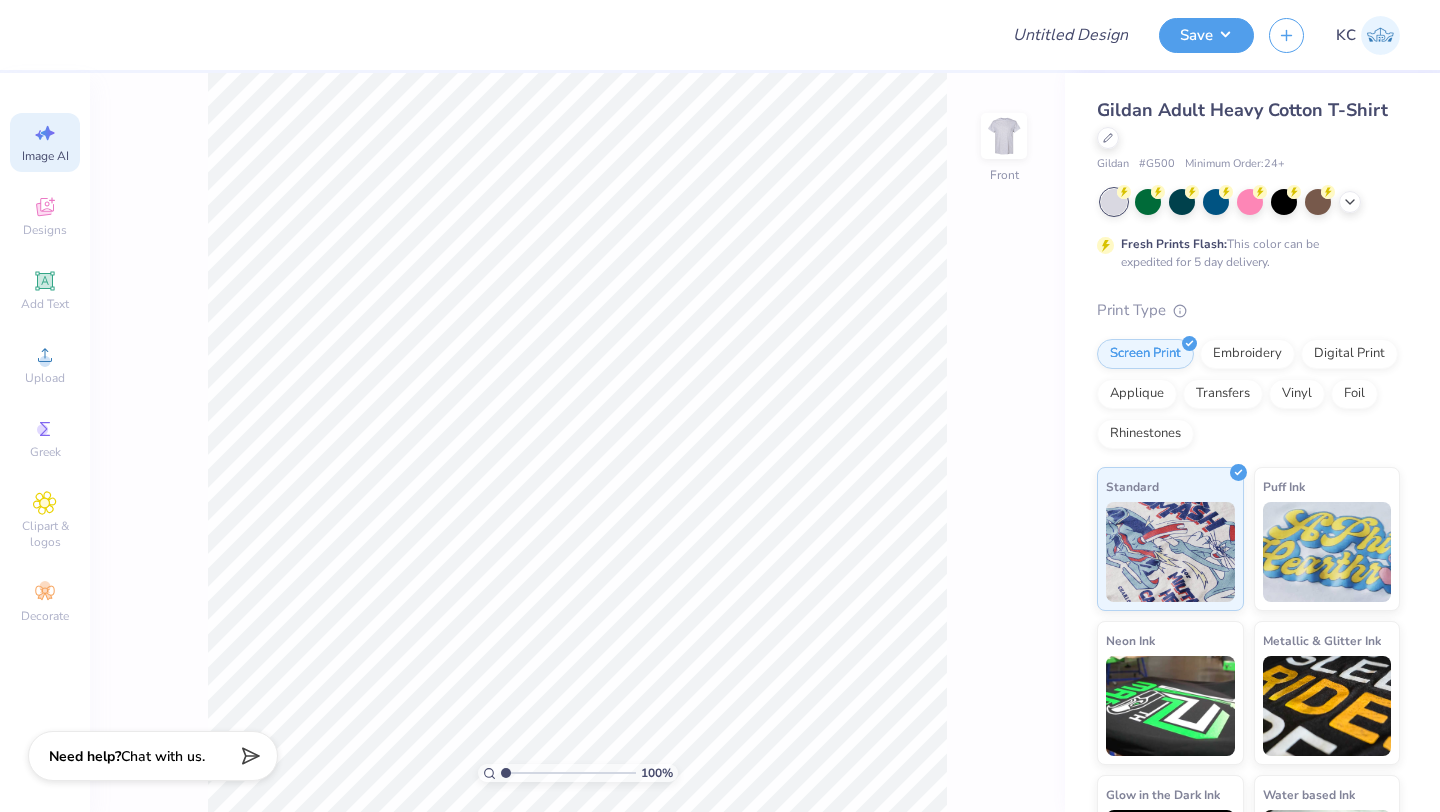 click on "Need help?  Chat with us." at bounding box center [153, 756] 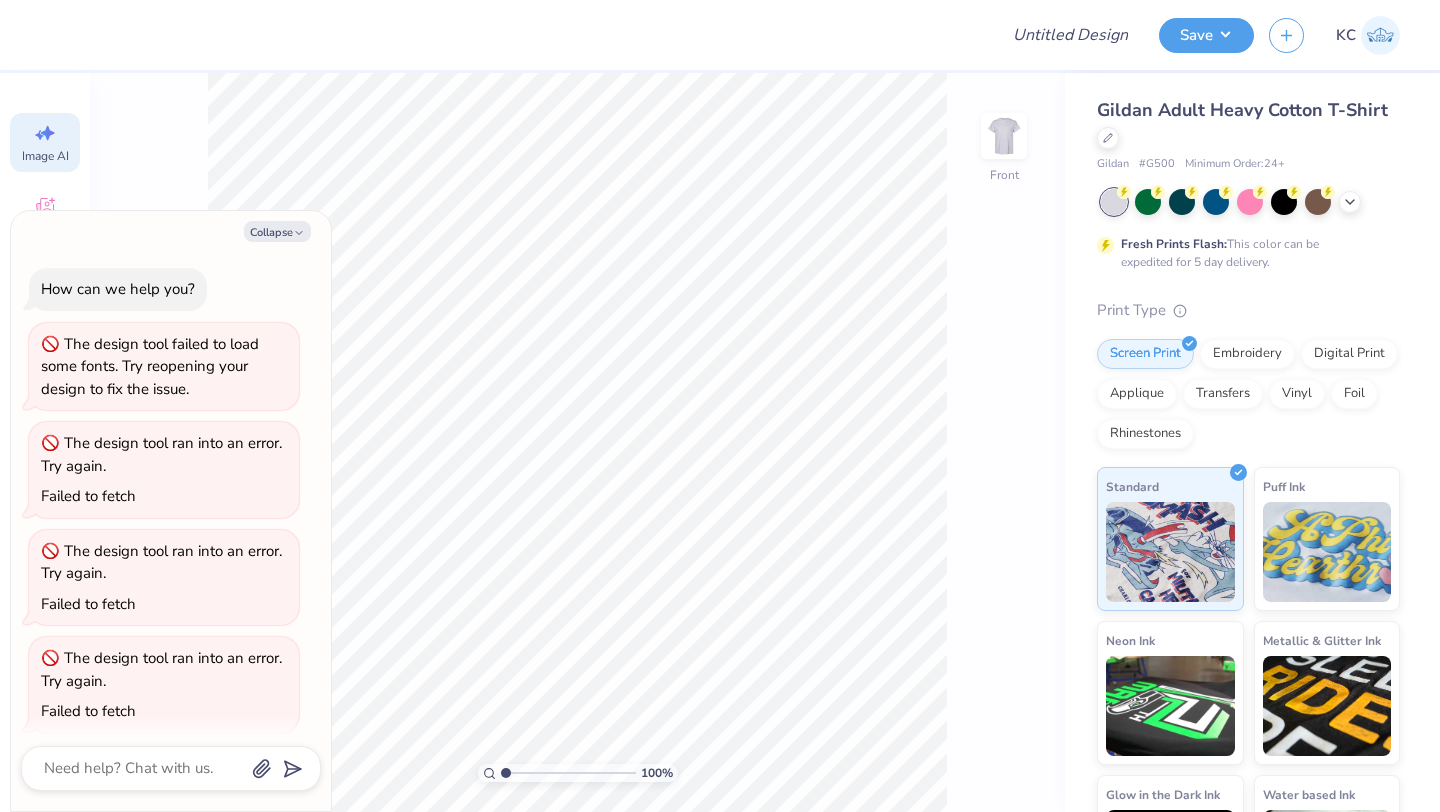 scroll, scrollTop: 418, scrollLeft: 0, axis: vertical 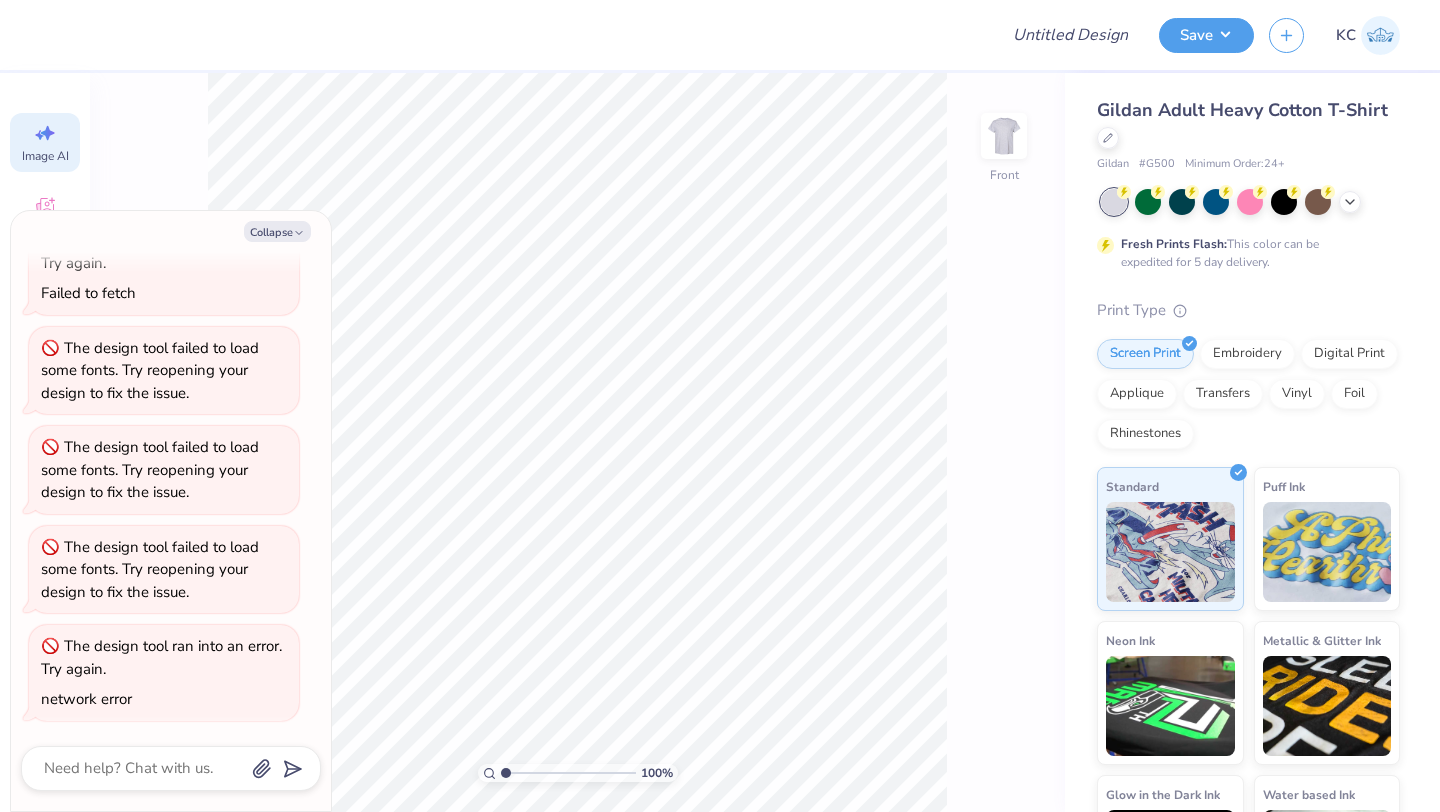 click on "100  % Front" at bounding box center [577, 442] 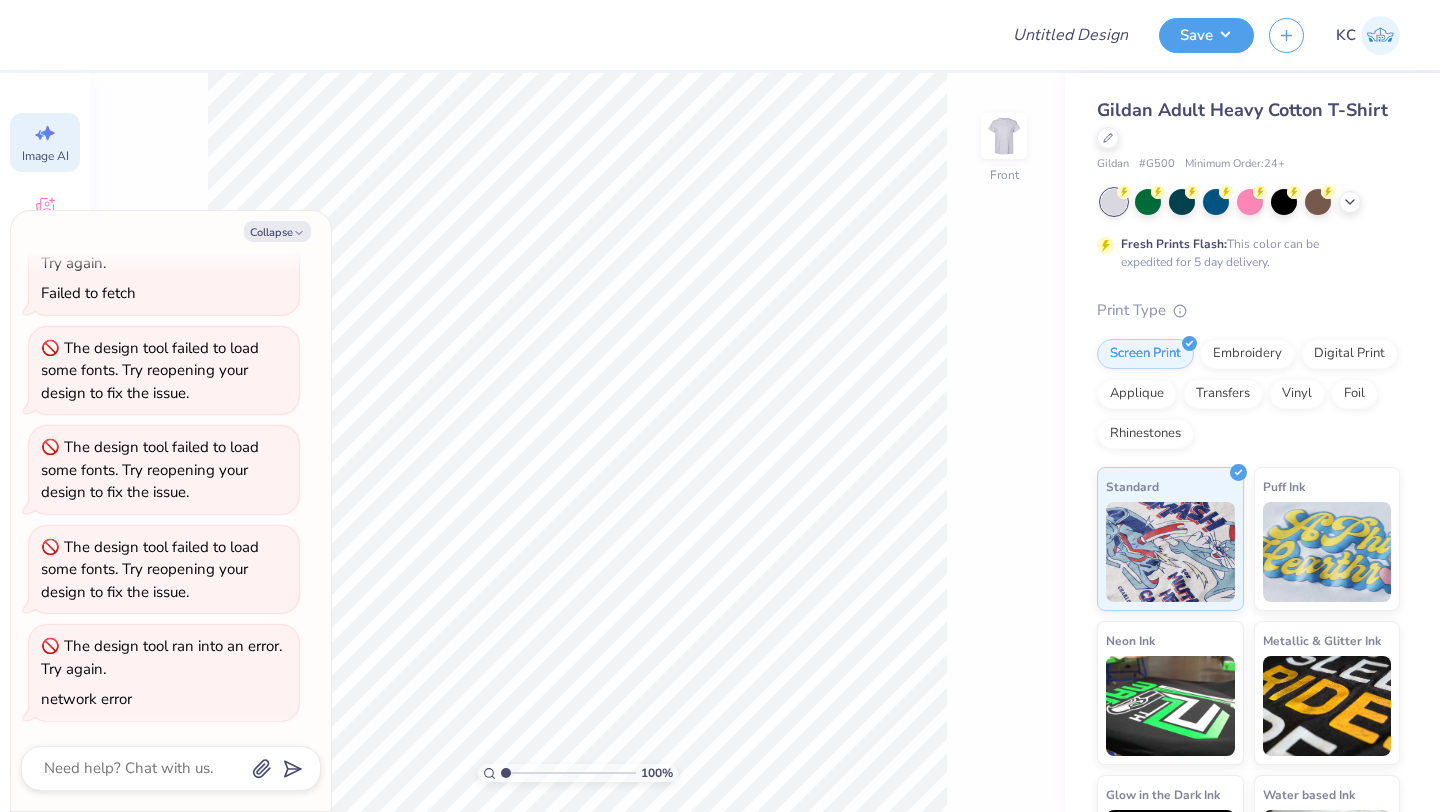 click on "Image AI" at bounding box center [45, 142] 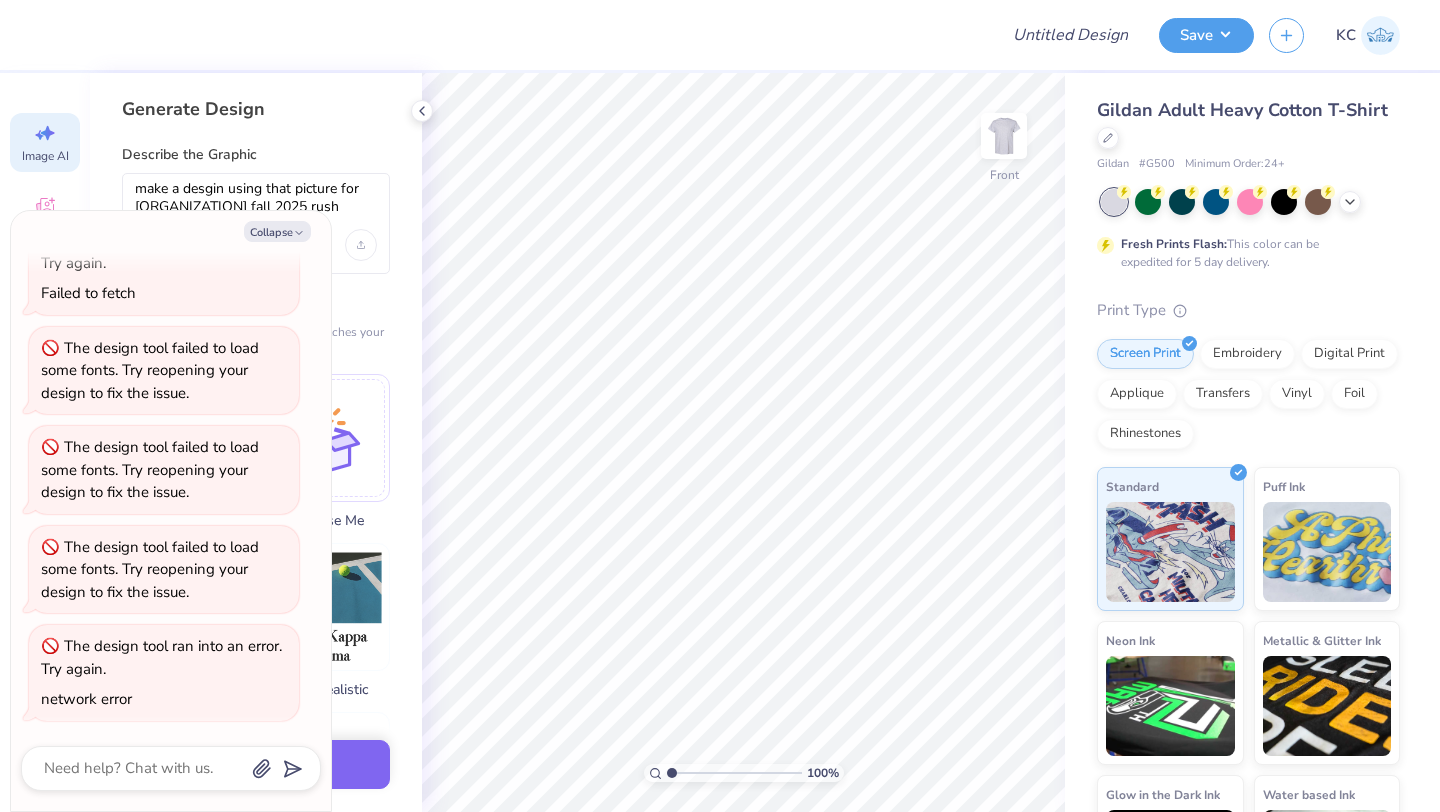 scroll, scrollTop: 0, scrollLeft: 0, axis: both 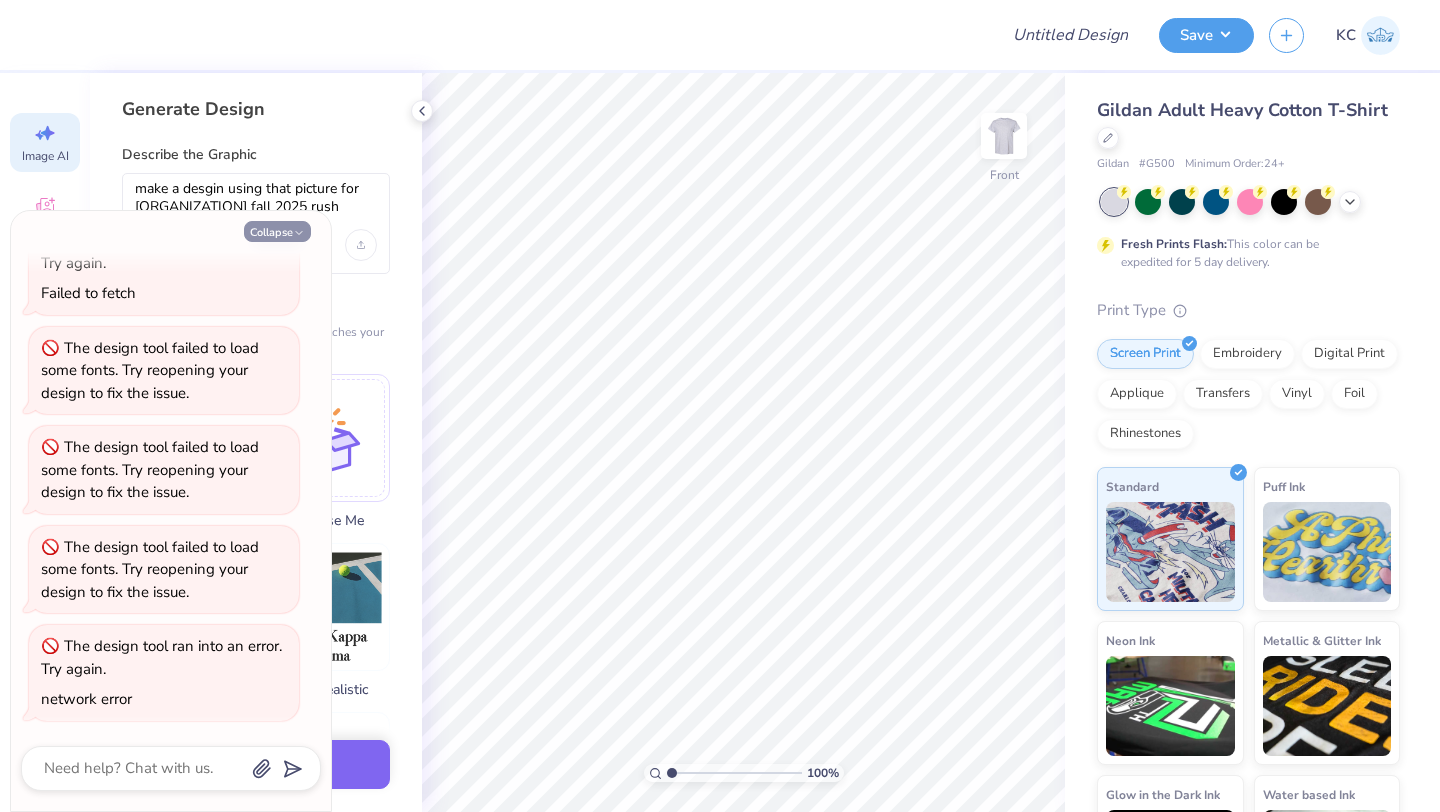 click on "Collapse" at bounding box center [277, 231] 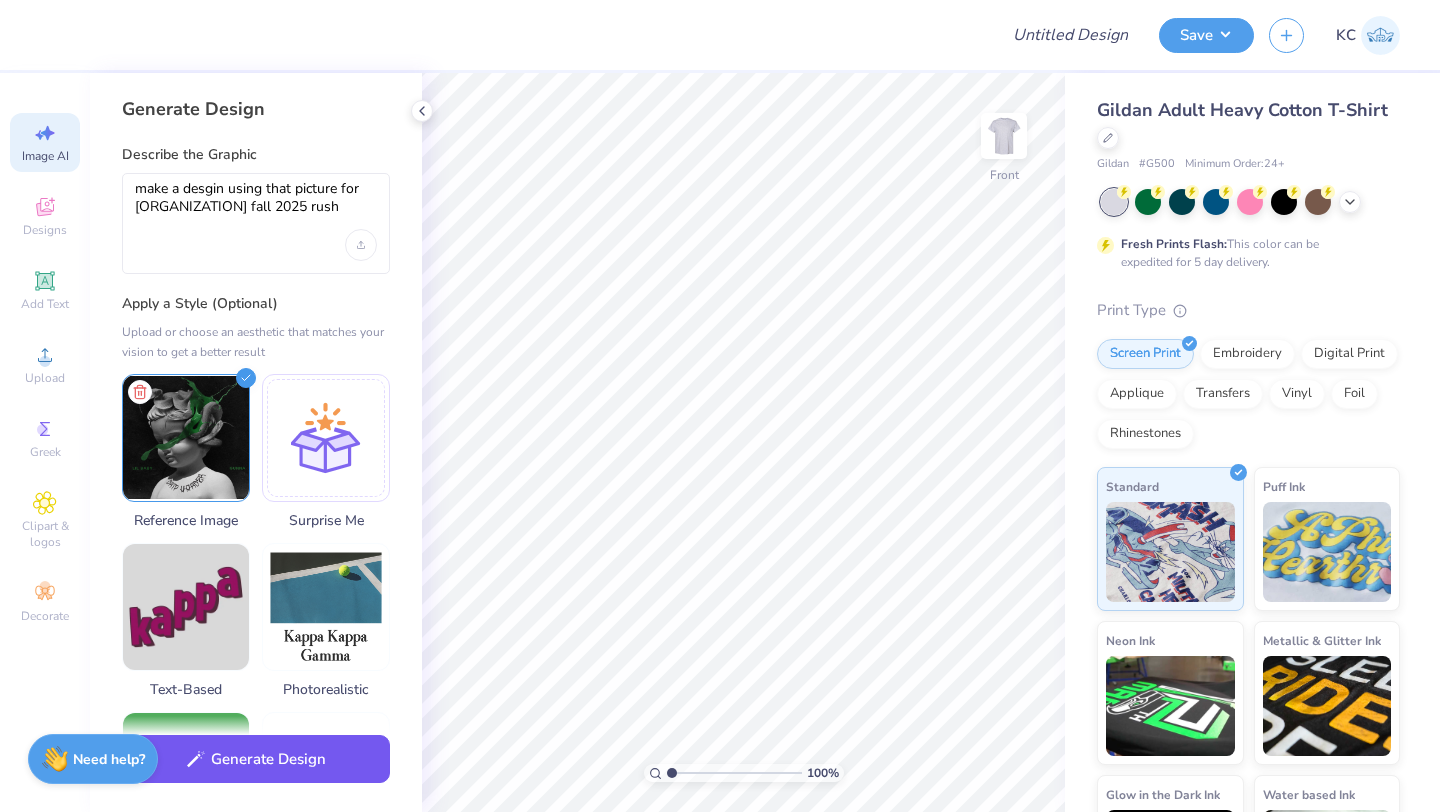 click on "Generate Design" at bounding box center (256, 759) 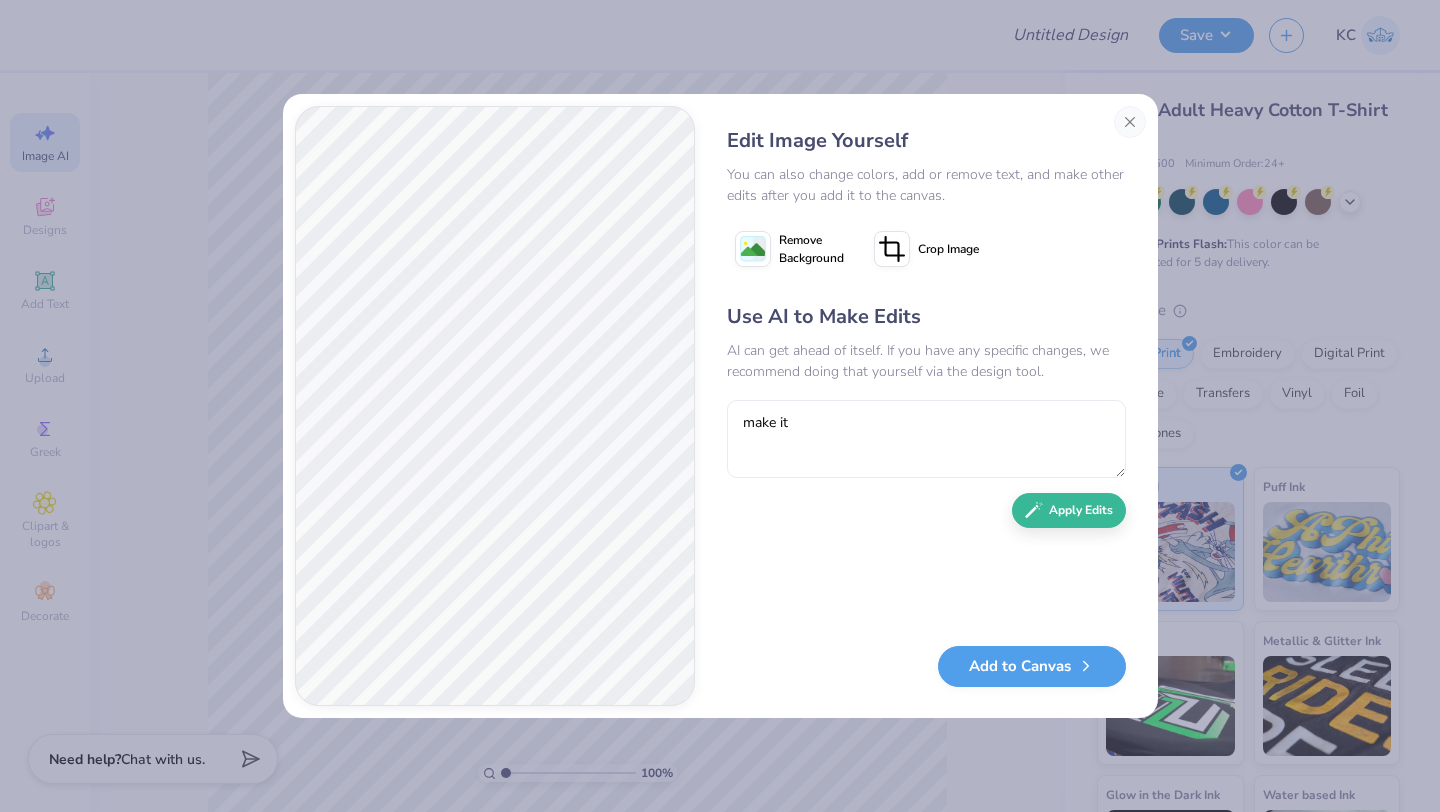 scroll, scrollTop: 0, scrollLeft: 0, axis: both 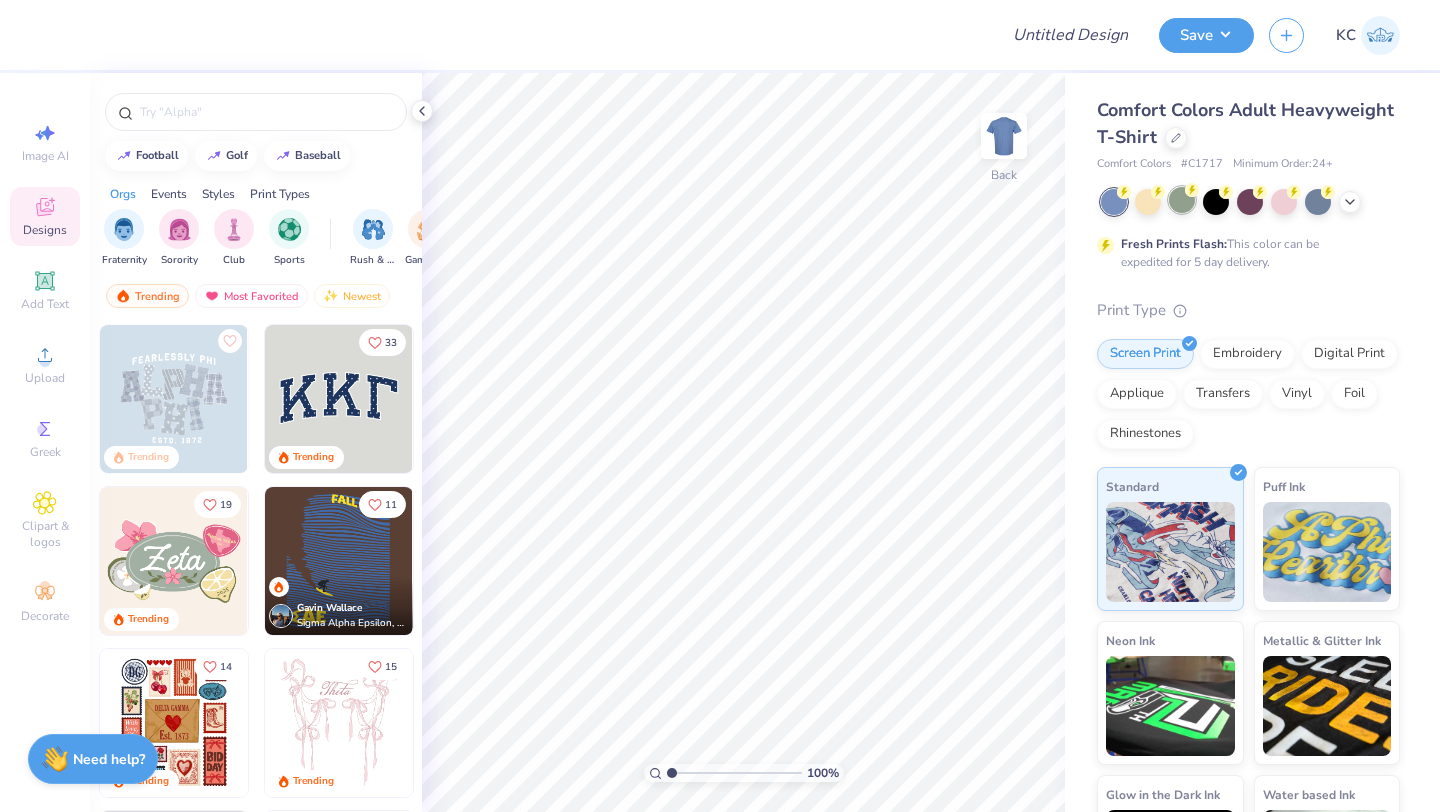 click at bounding box center (1182, 200) 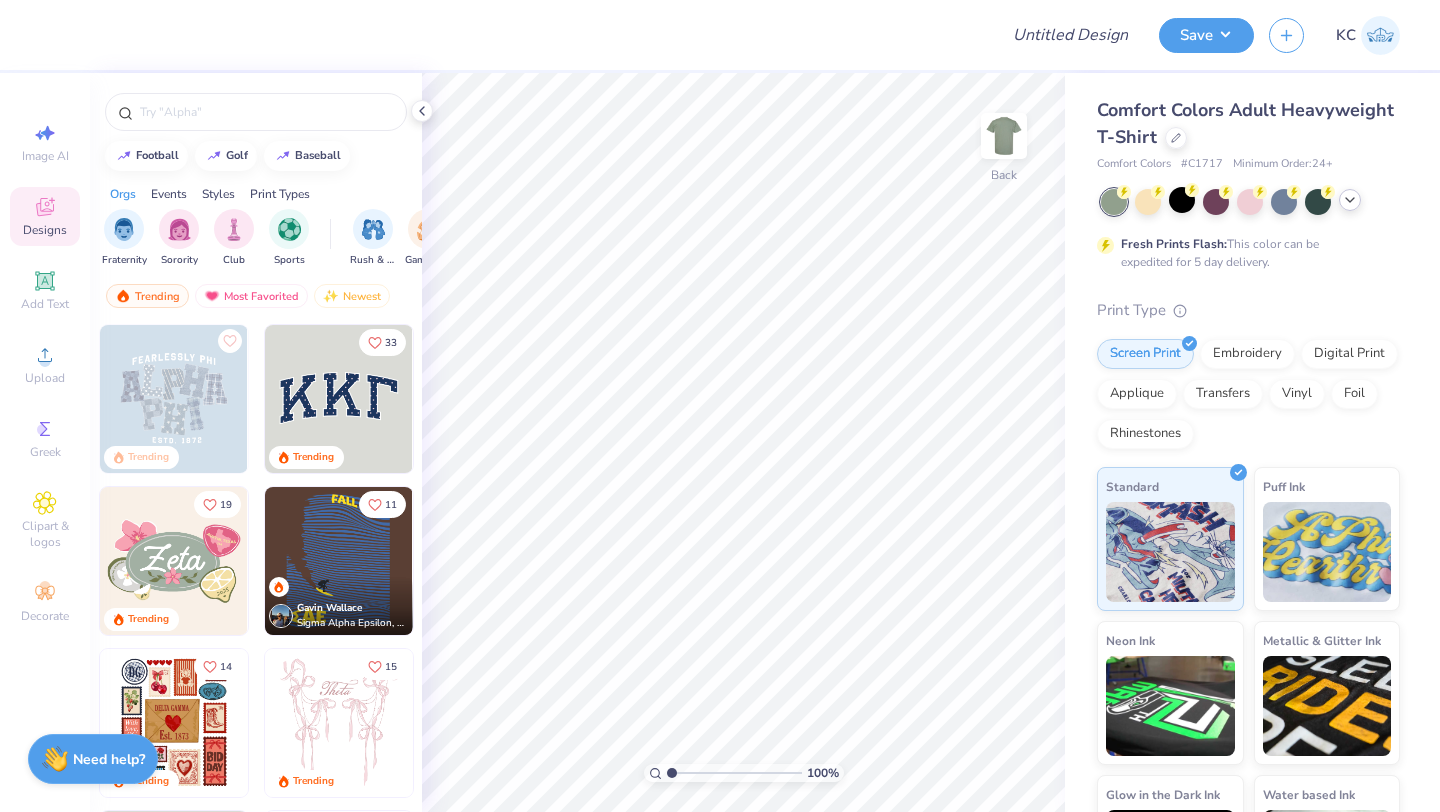 click 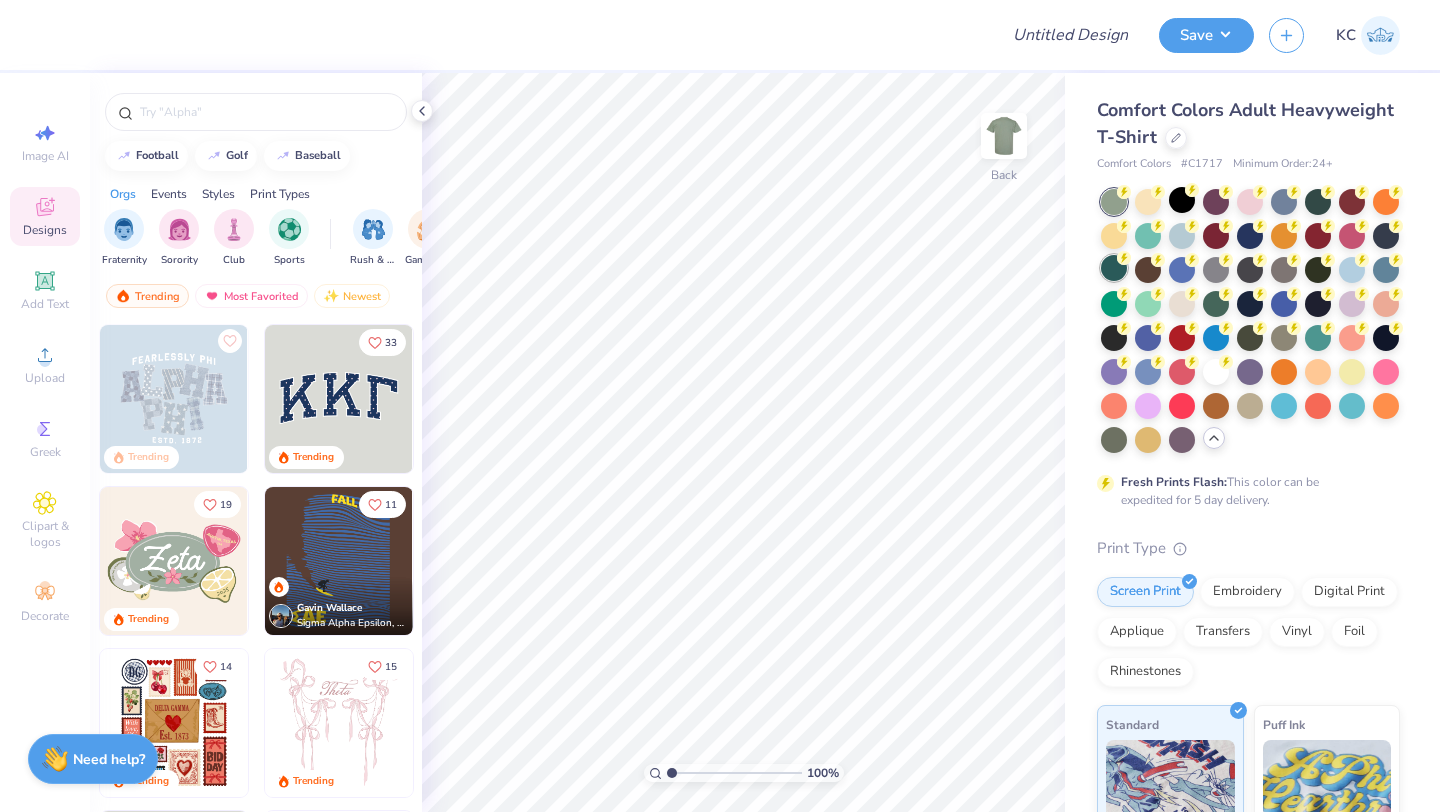 click at bounding box center [1114, 268] 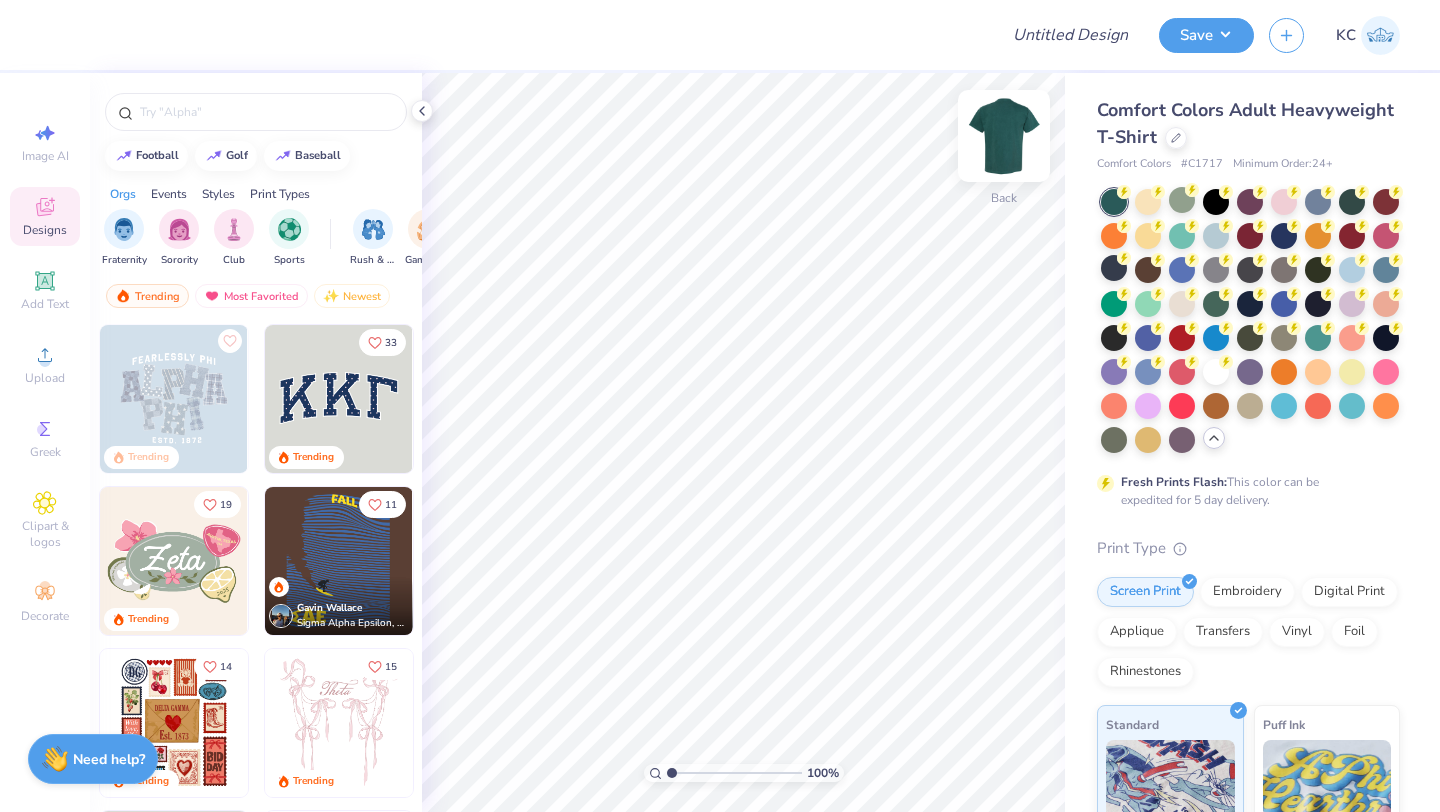 click at bounding box center (1004, 136) 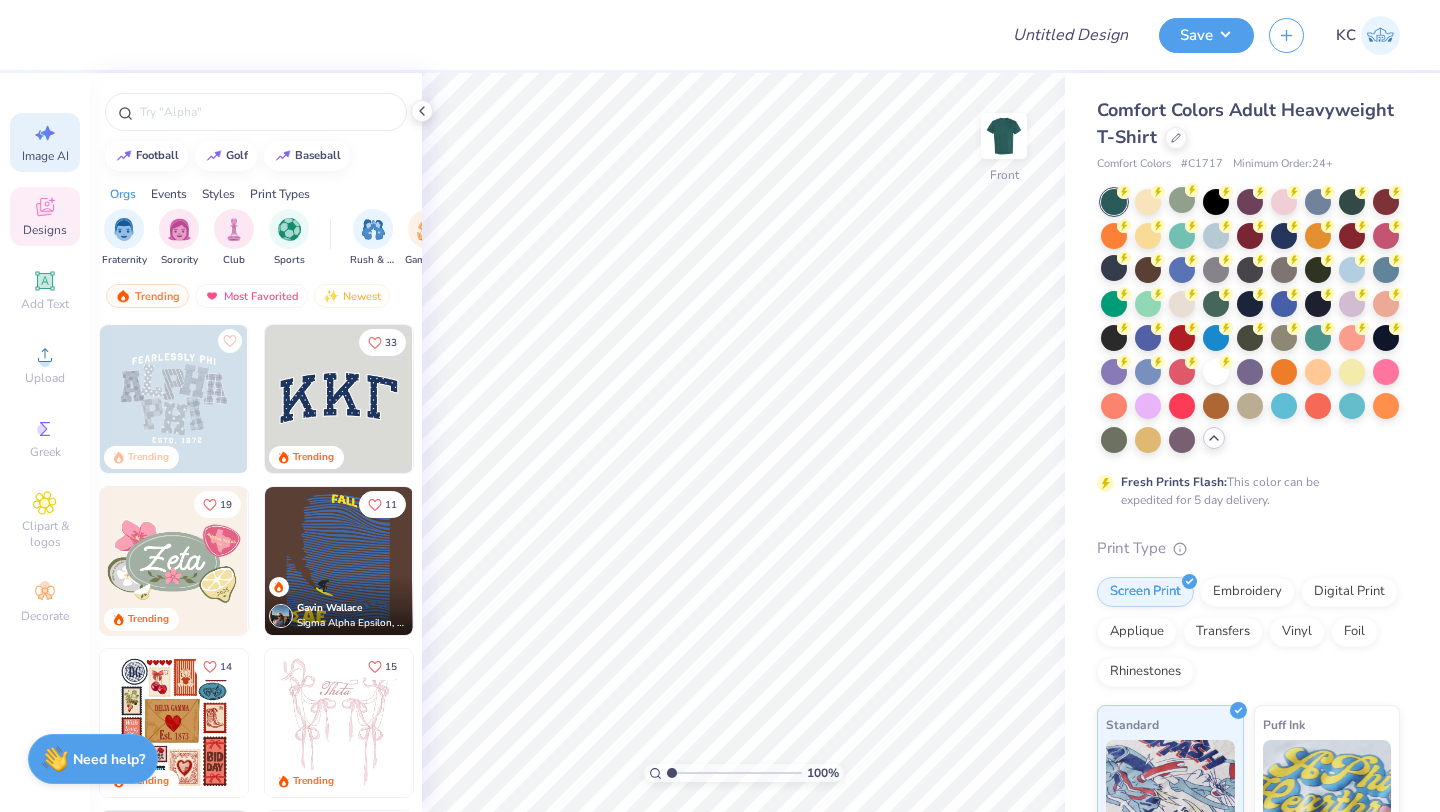 click on "Image AI" at bounding box center (45, 156) 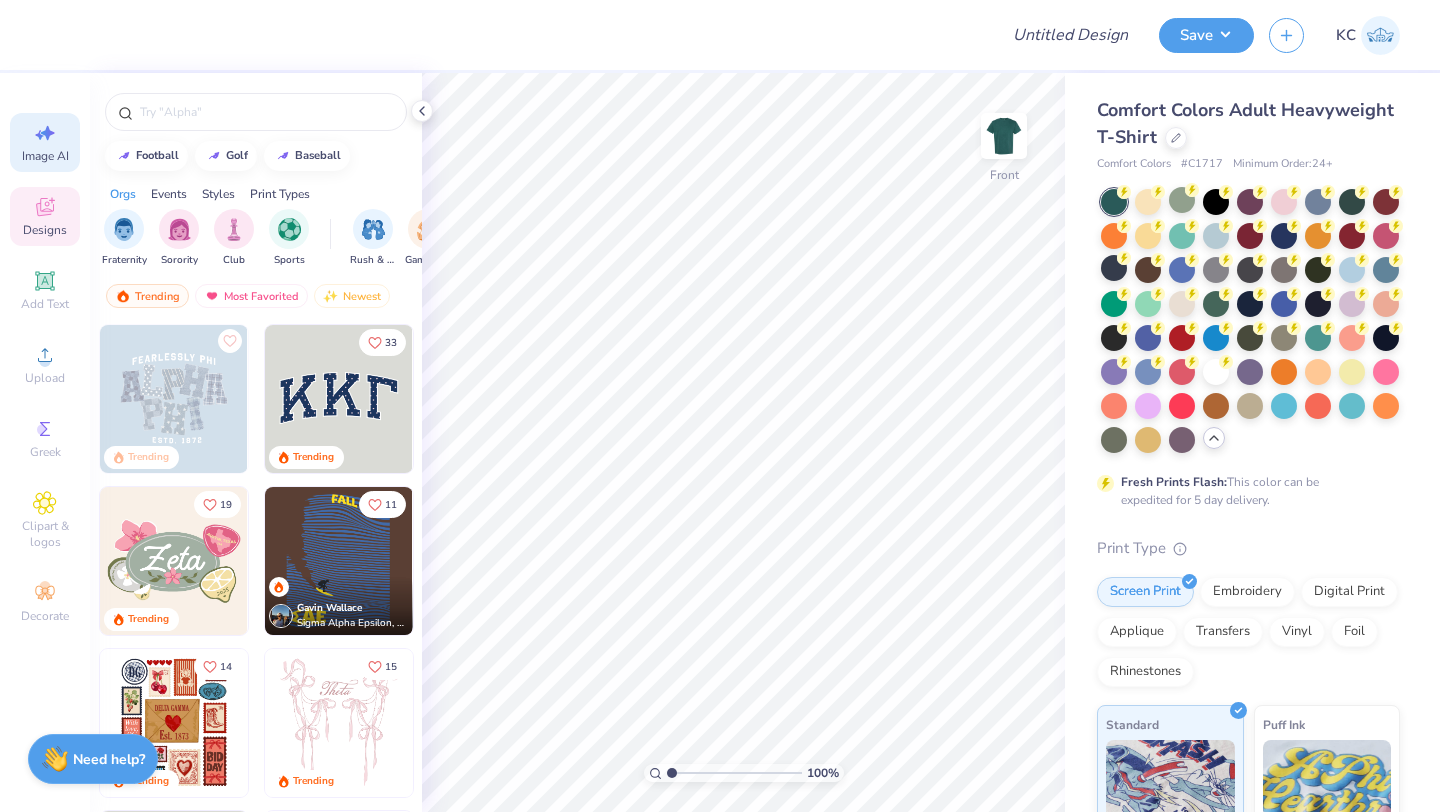 select on "4" 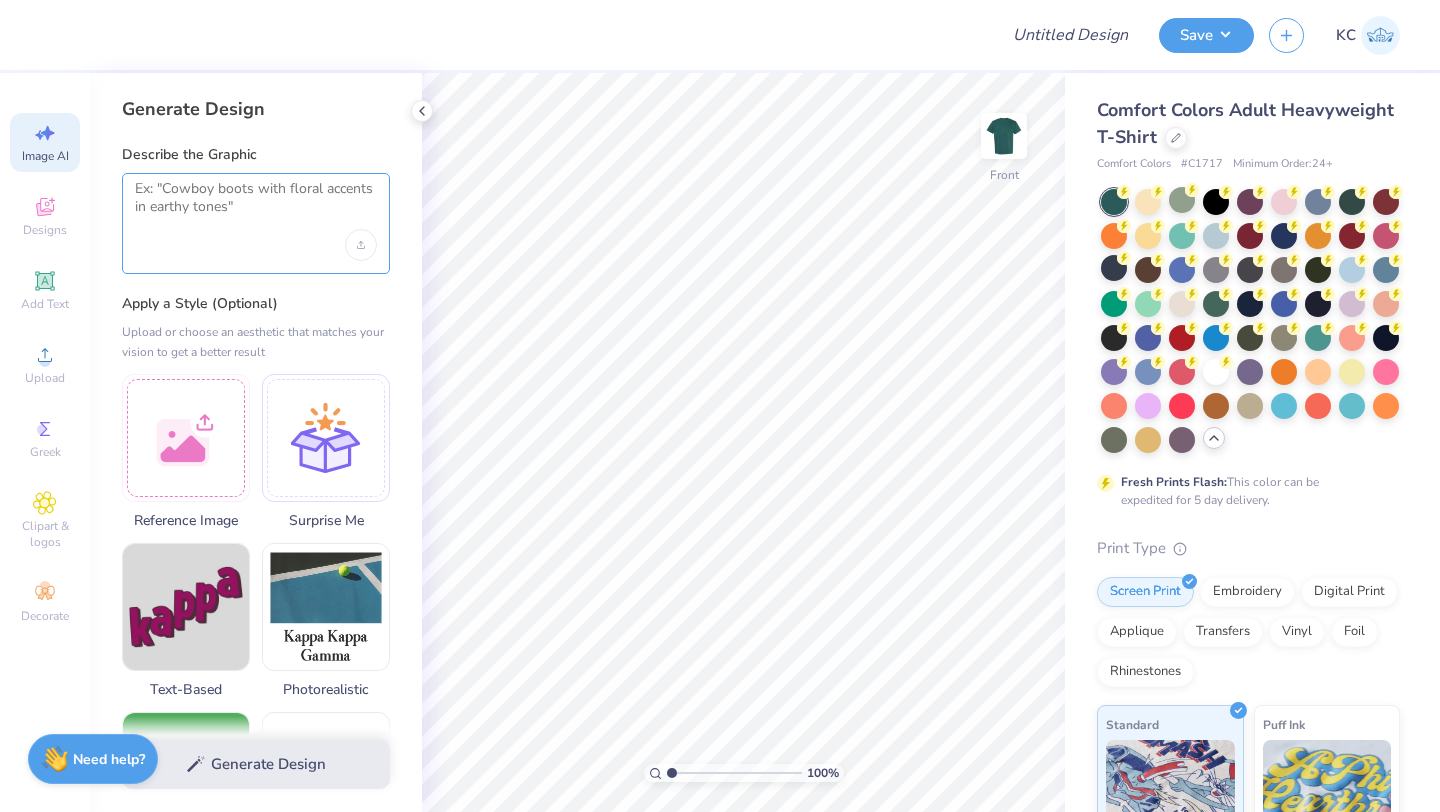 click at bounding box center [256, 205] 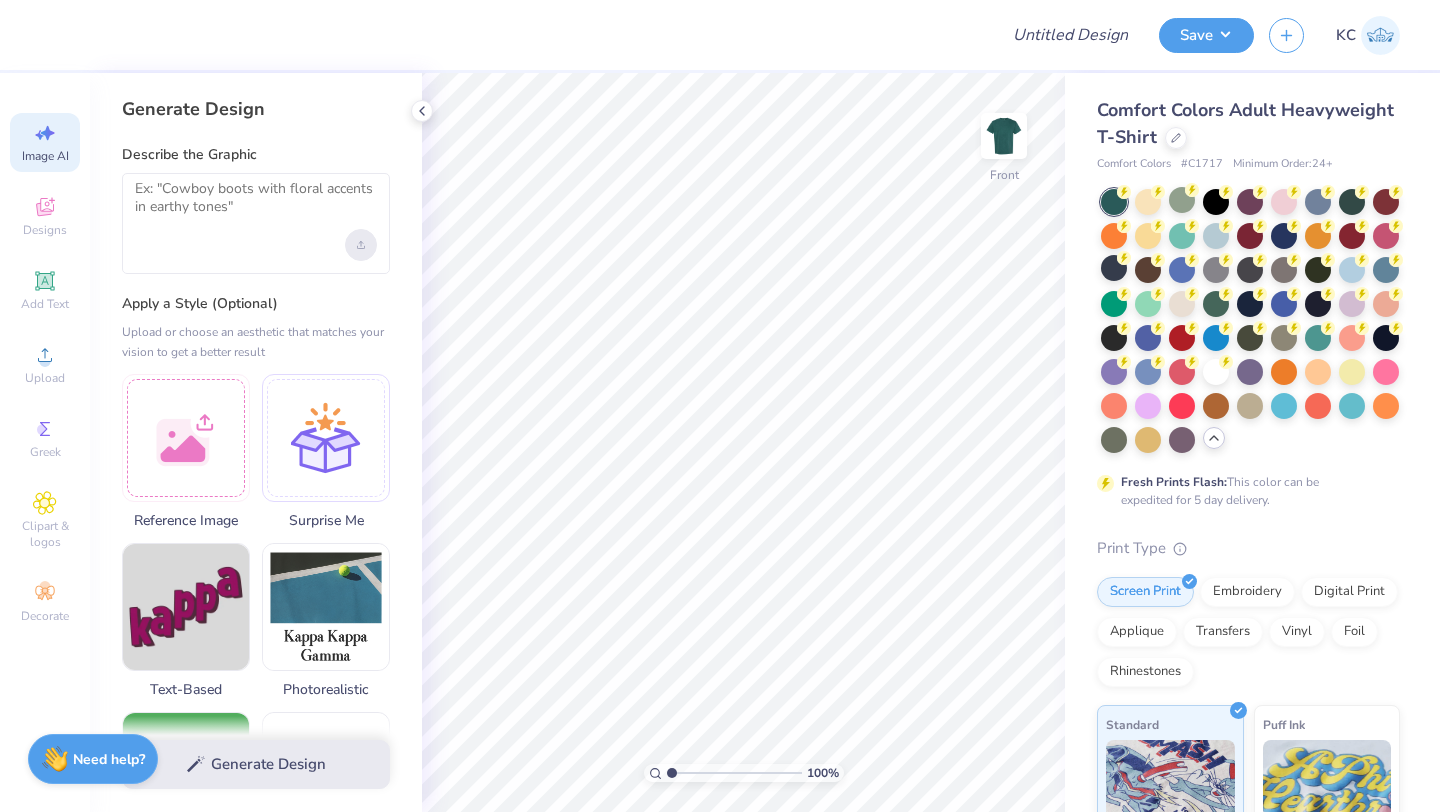 click at bounding box center [361, 245] 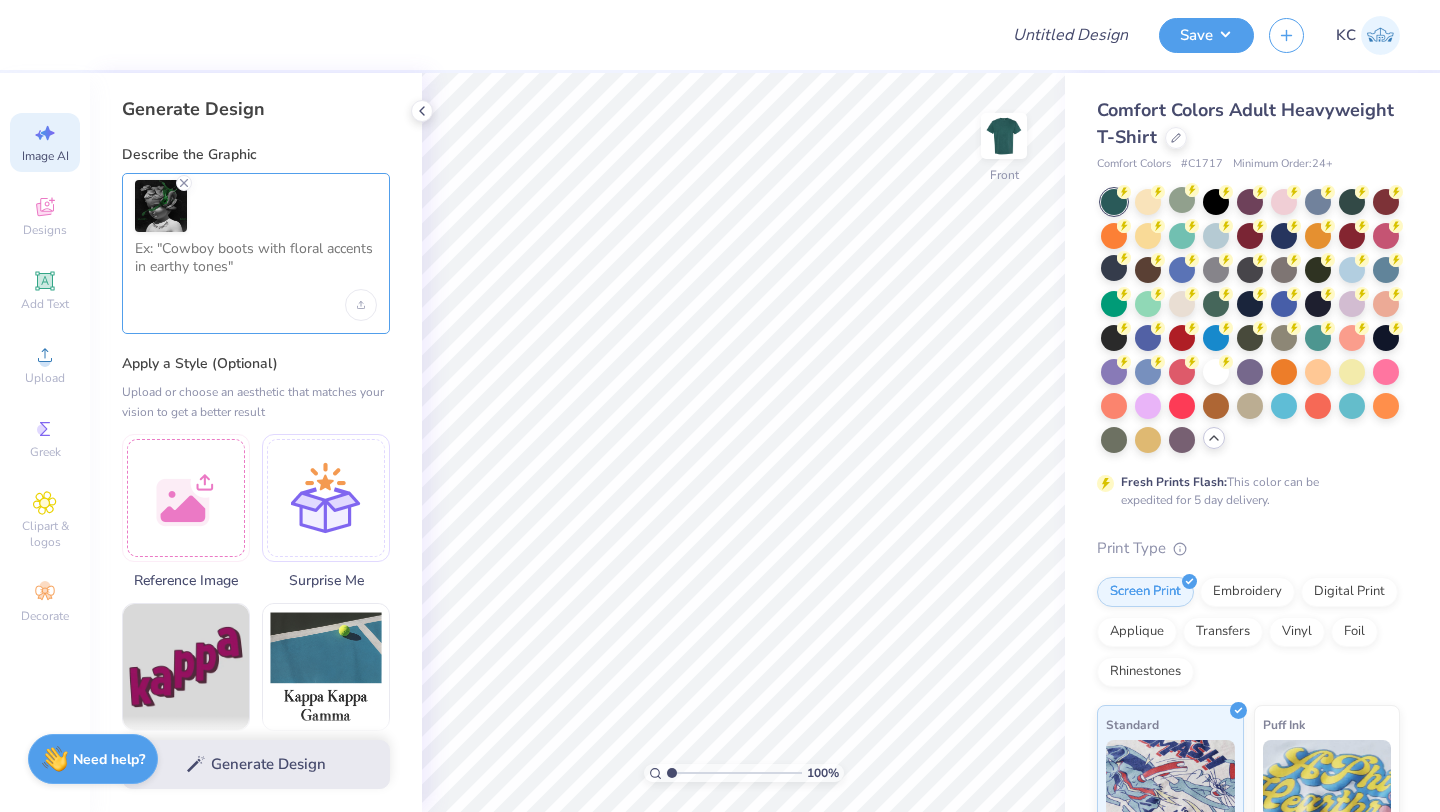click at bounding box center [256, 265] 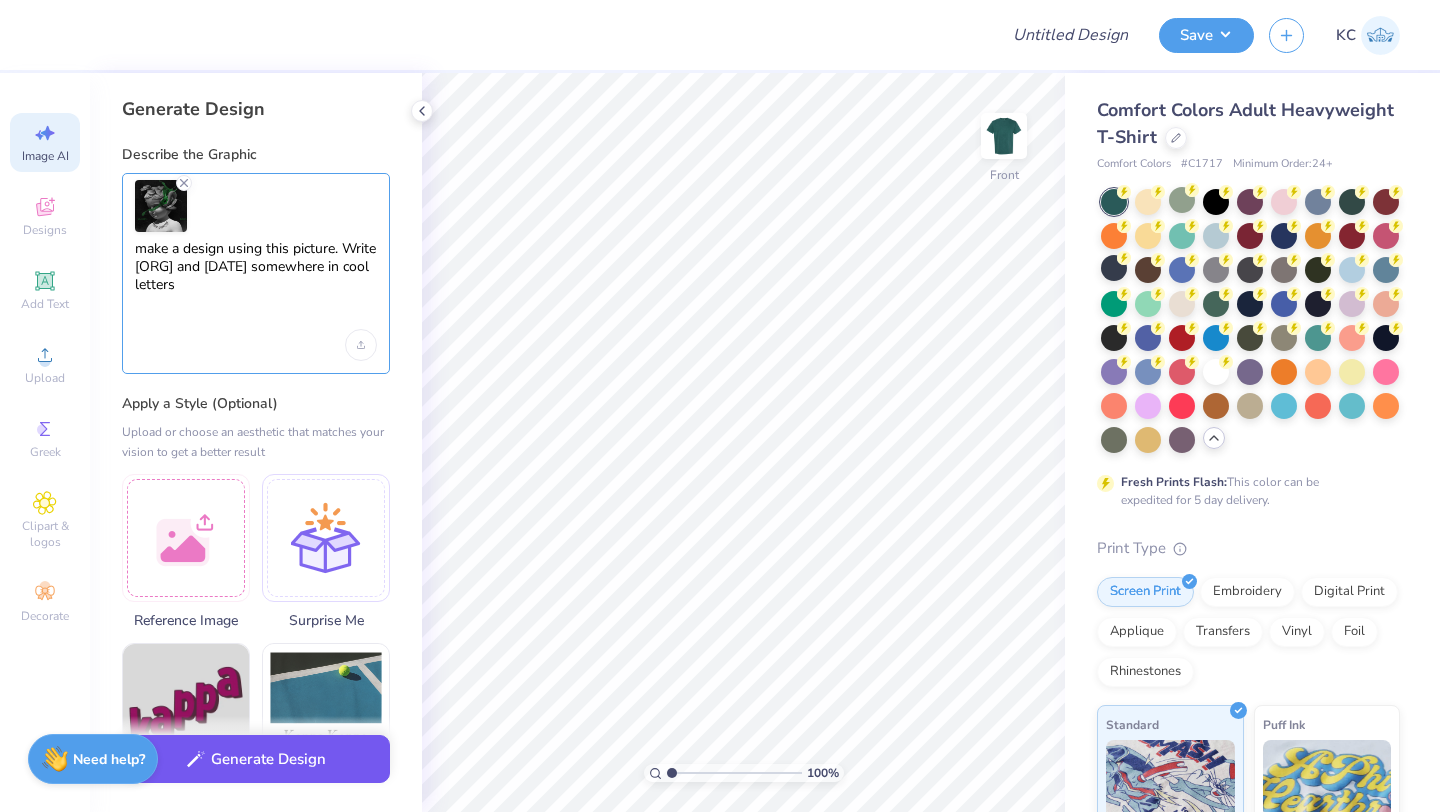 type on "make a design using this picture. Write phi kappa psi and fall rush 2025 somewhere in cool letters" 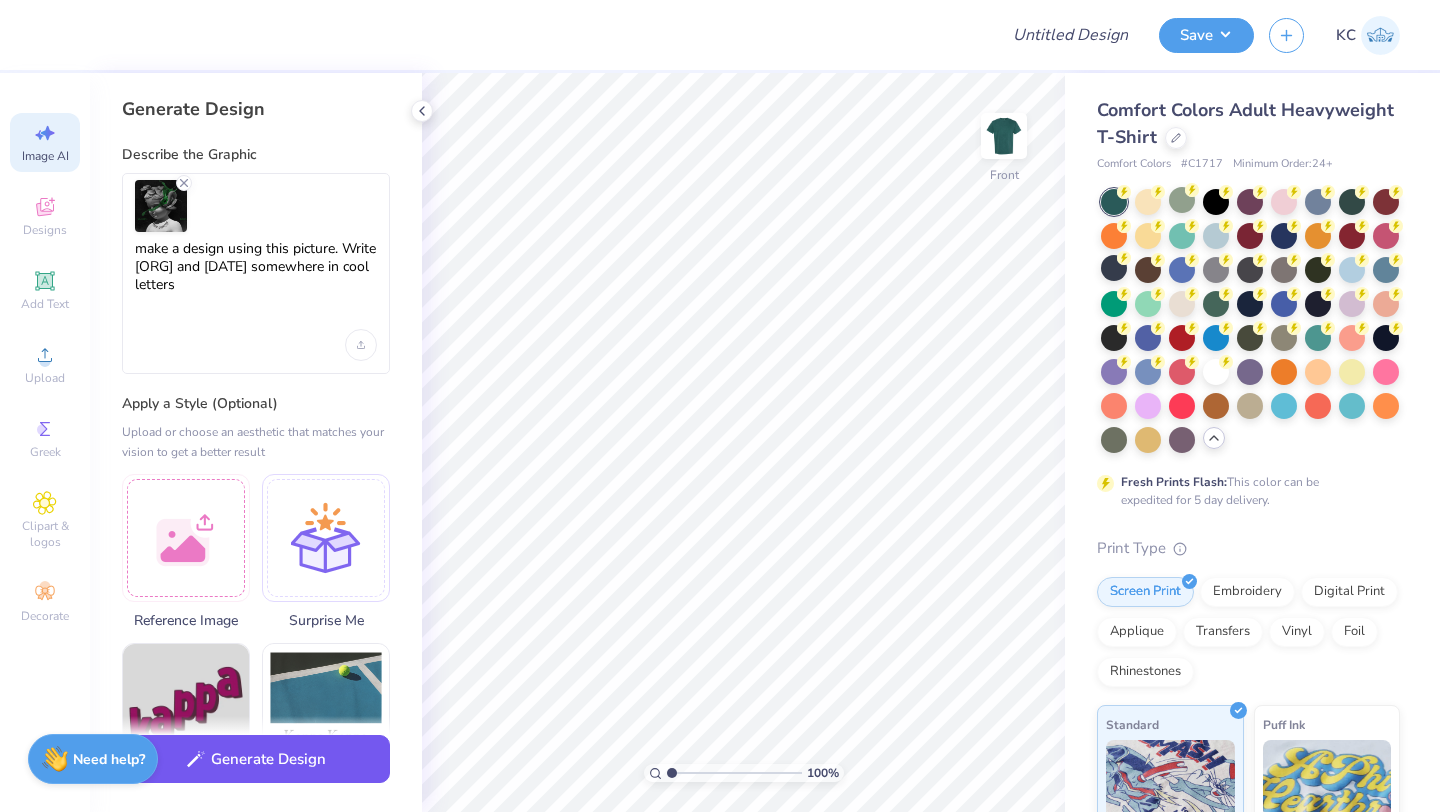 click on "Generate Design" at bounding box center (256, 759) 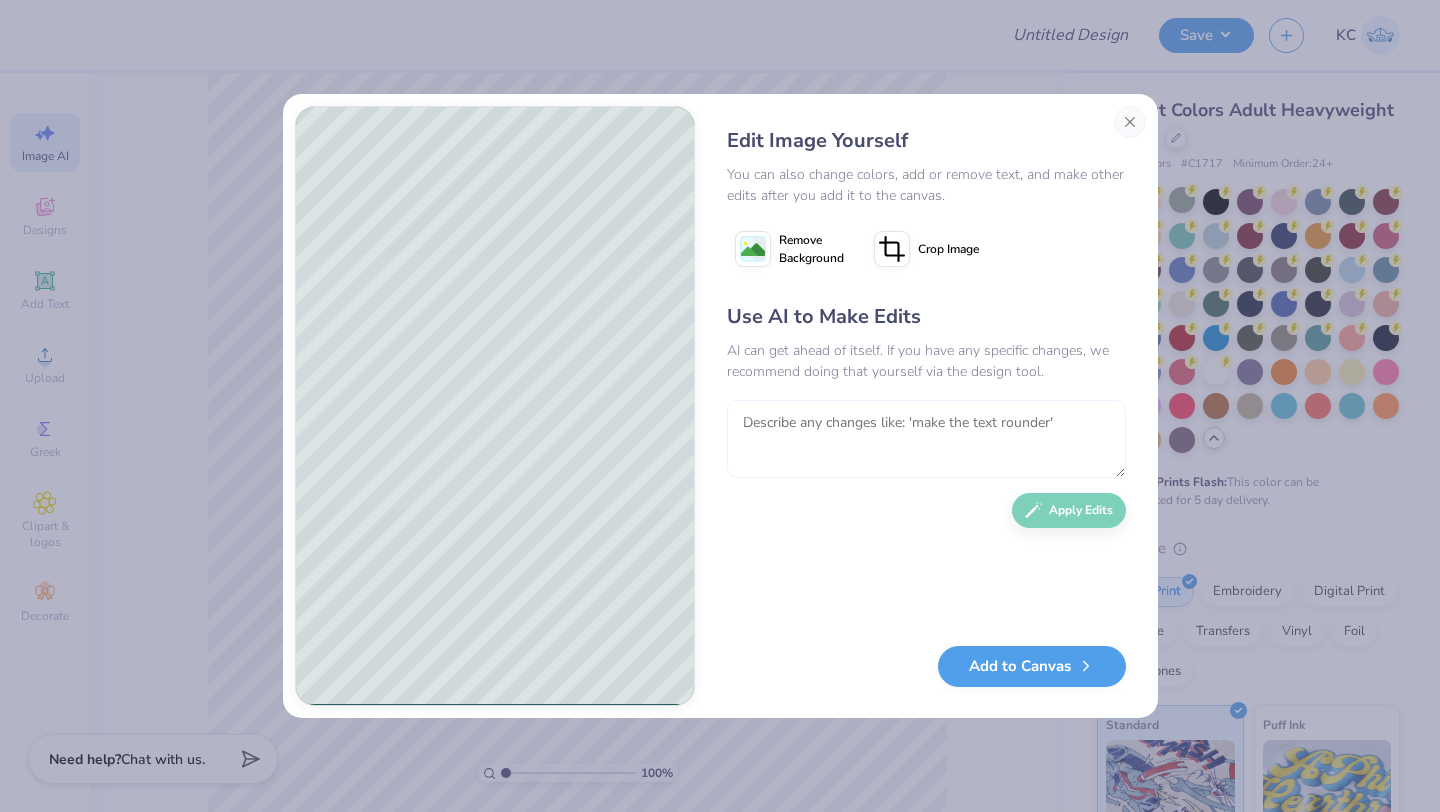 click at bounding box center (926, 439) 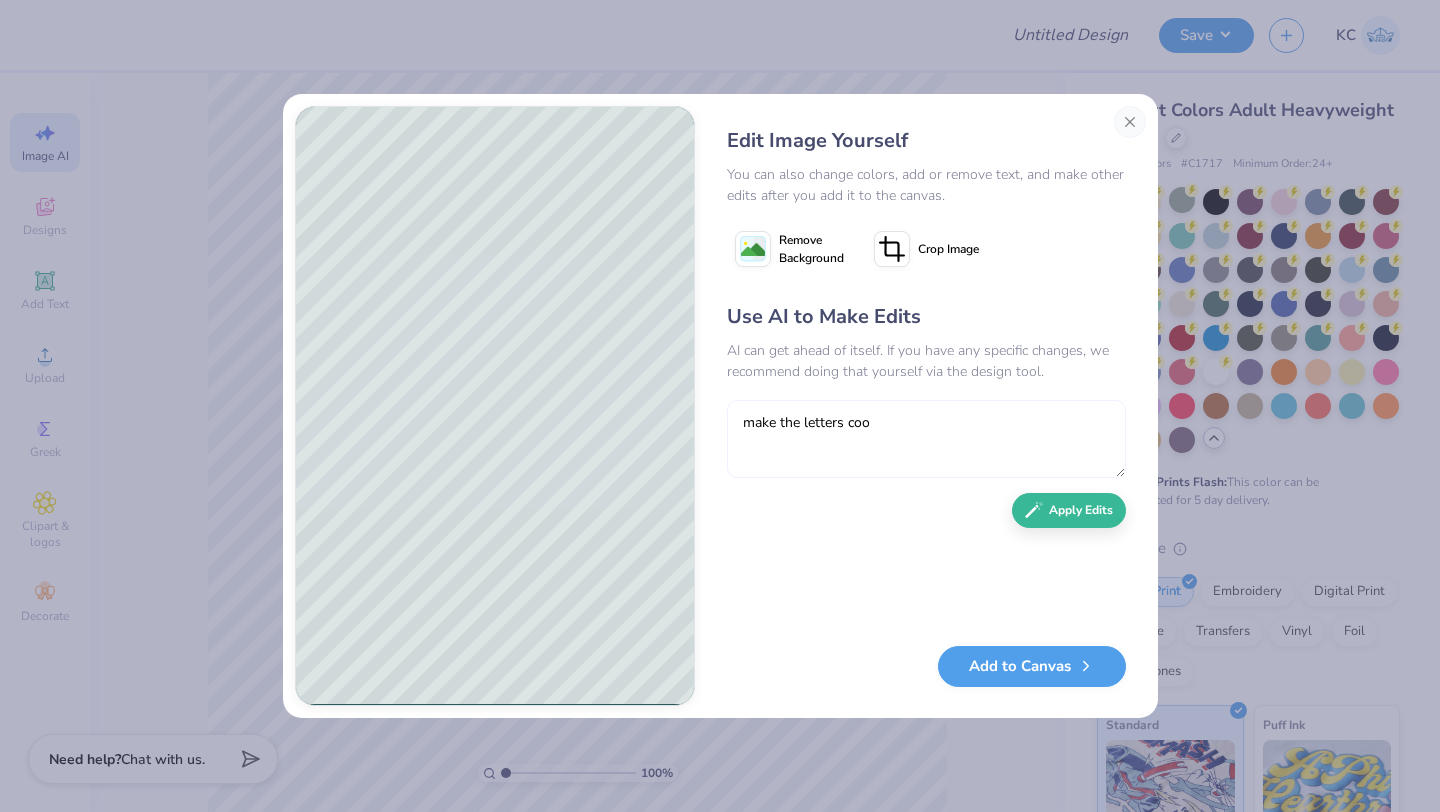 type on "make the letters cool" 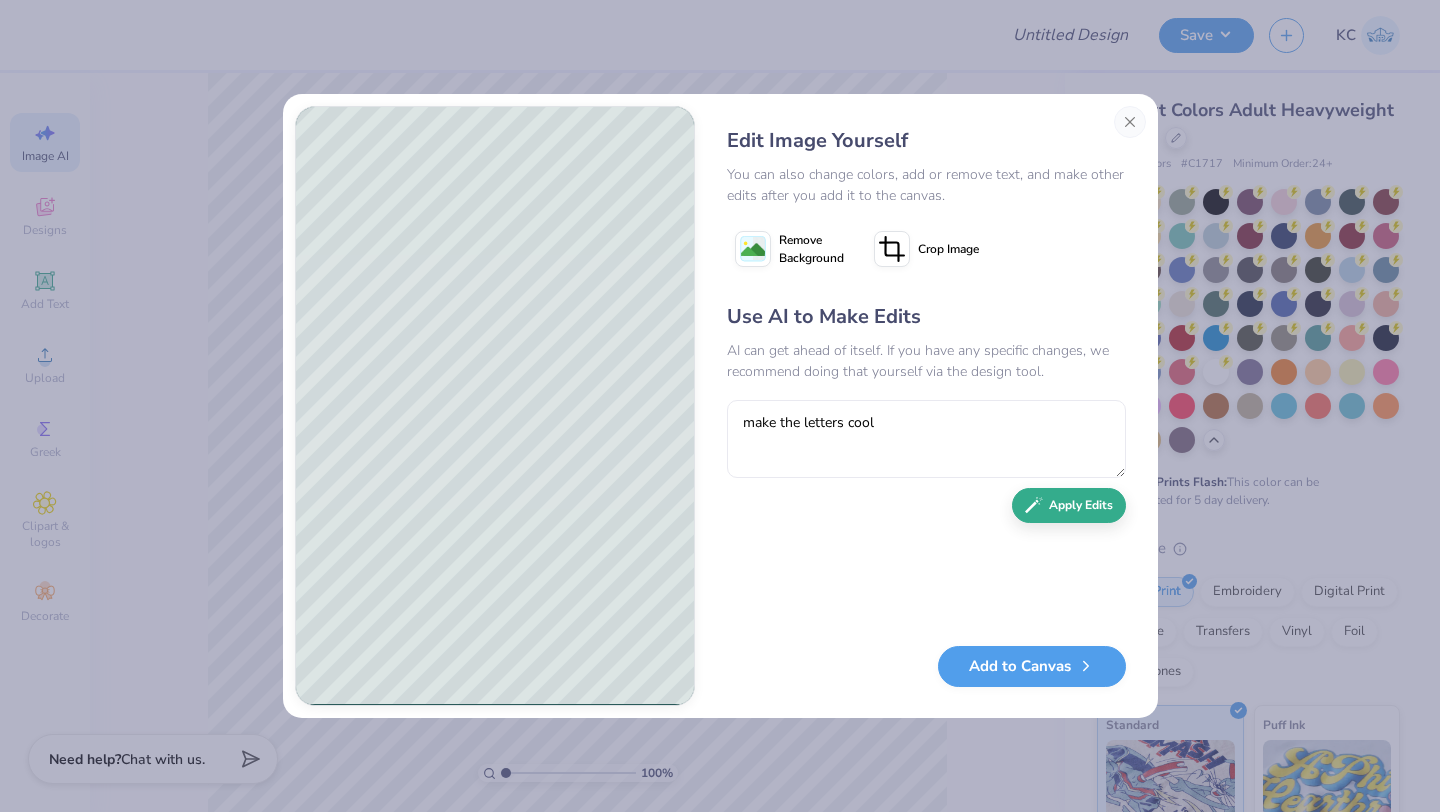 scroll, scrollTop: 0, scrollLeft: 0, axis: both 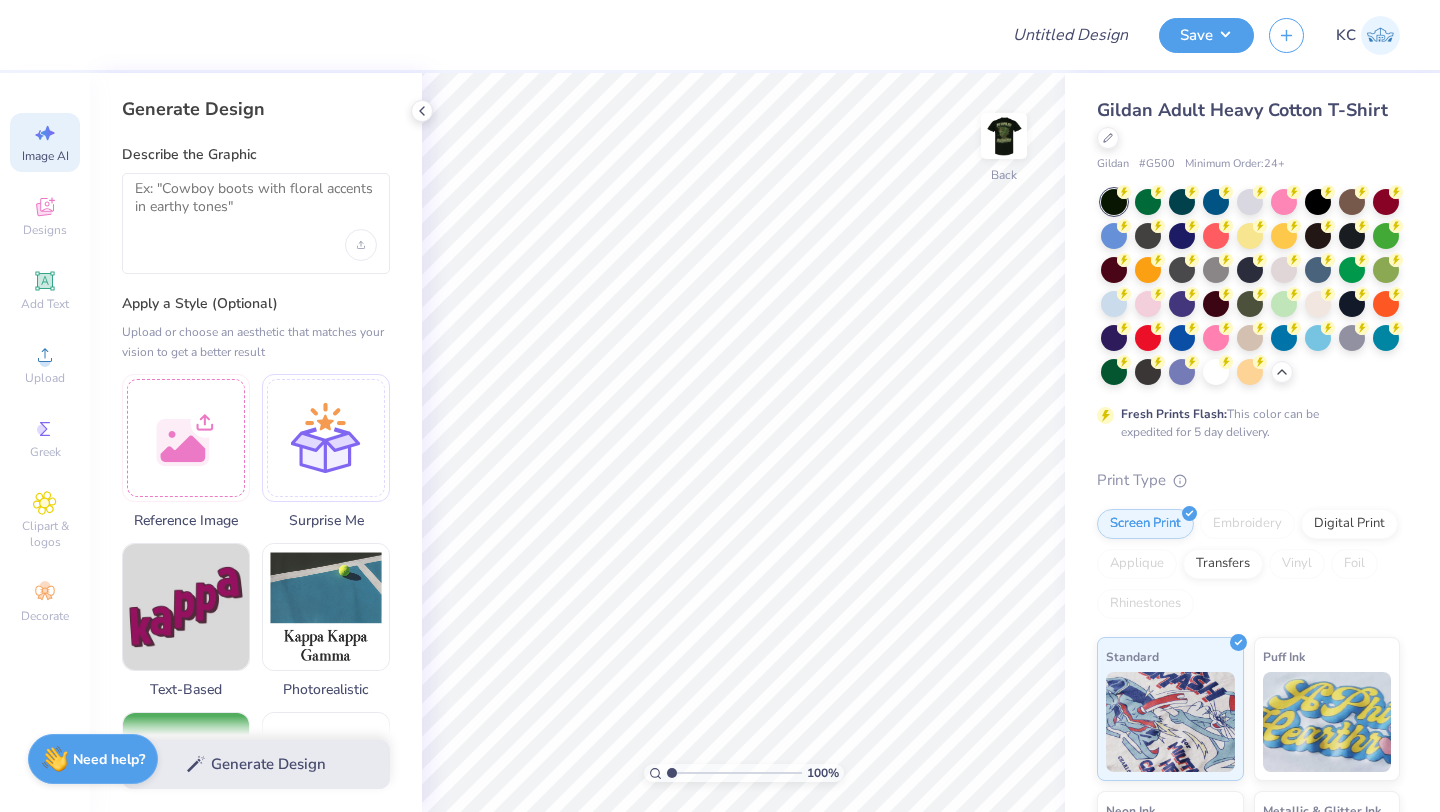 select on "4" 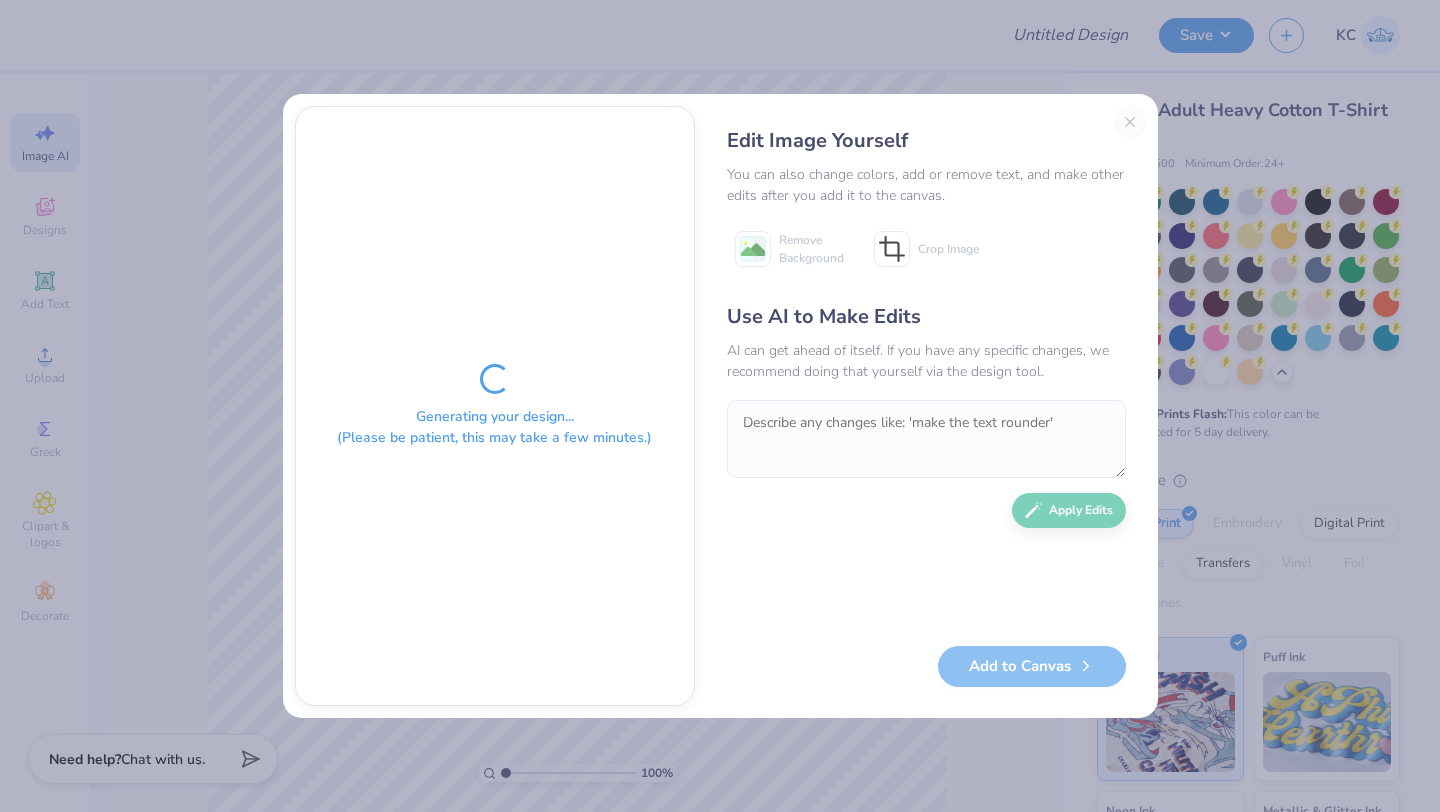 scroll, scrollTop: 0, scrollLeft: 0, axis: both 